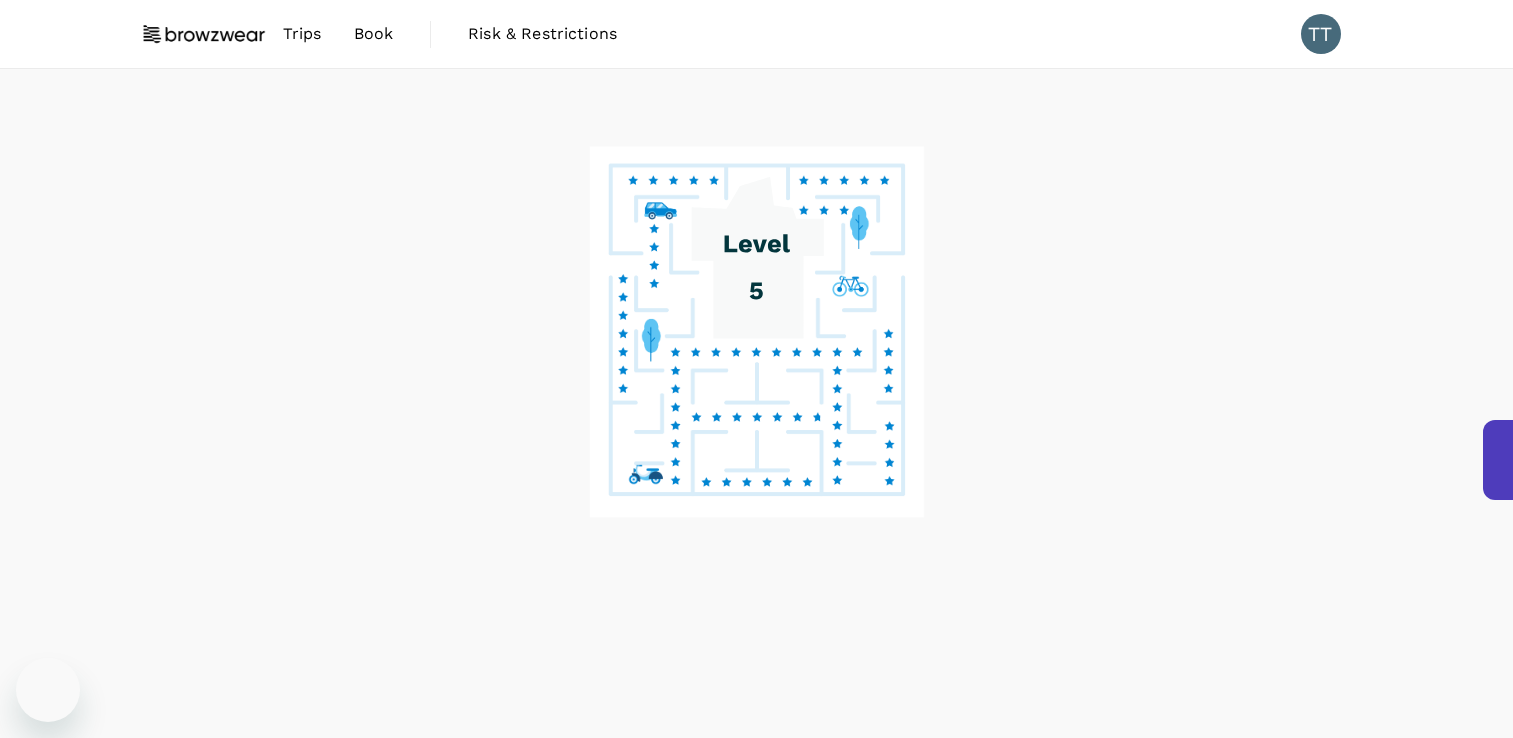 scroll, scrollTop: 0, scrollLeft: 0, axis: both 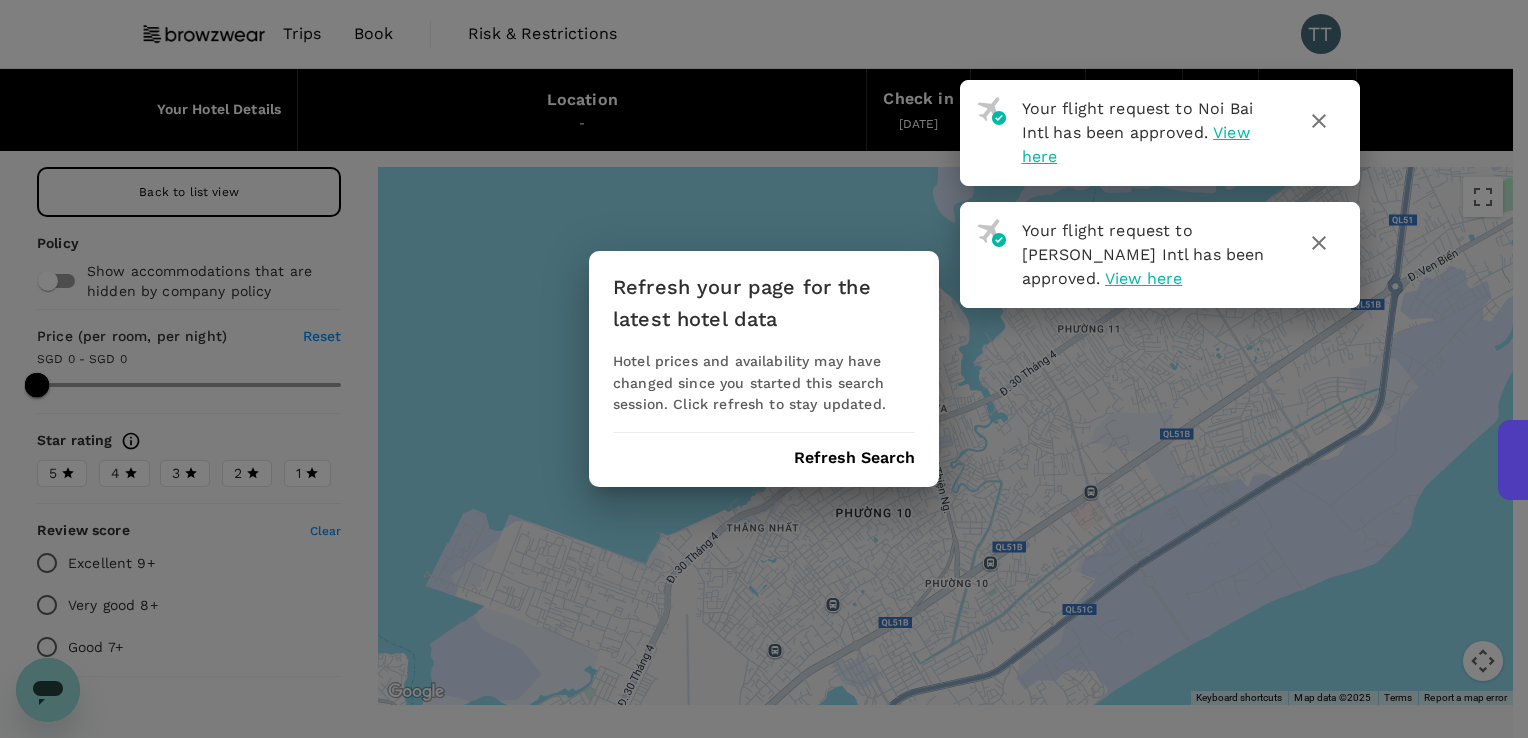 click on "Refresh your page for the latest hotel data Hotel prices and availability may have changed since you started this search session. Click refresh to stay updated. Refresh Search" at bounding box center (764, 369) 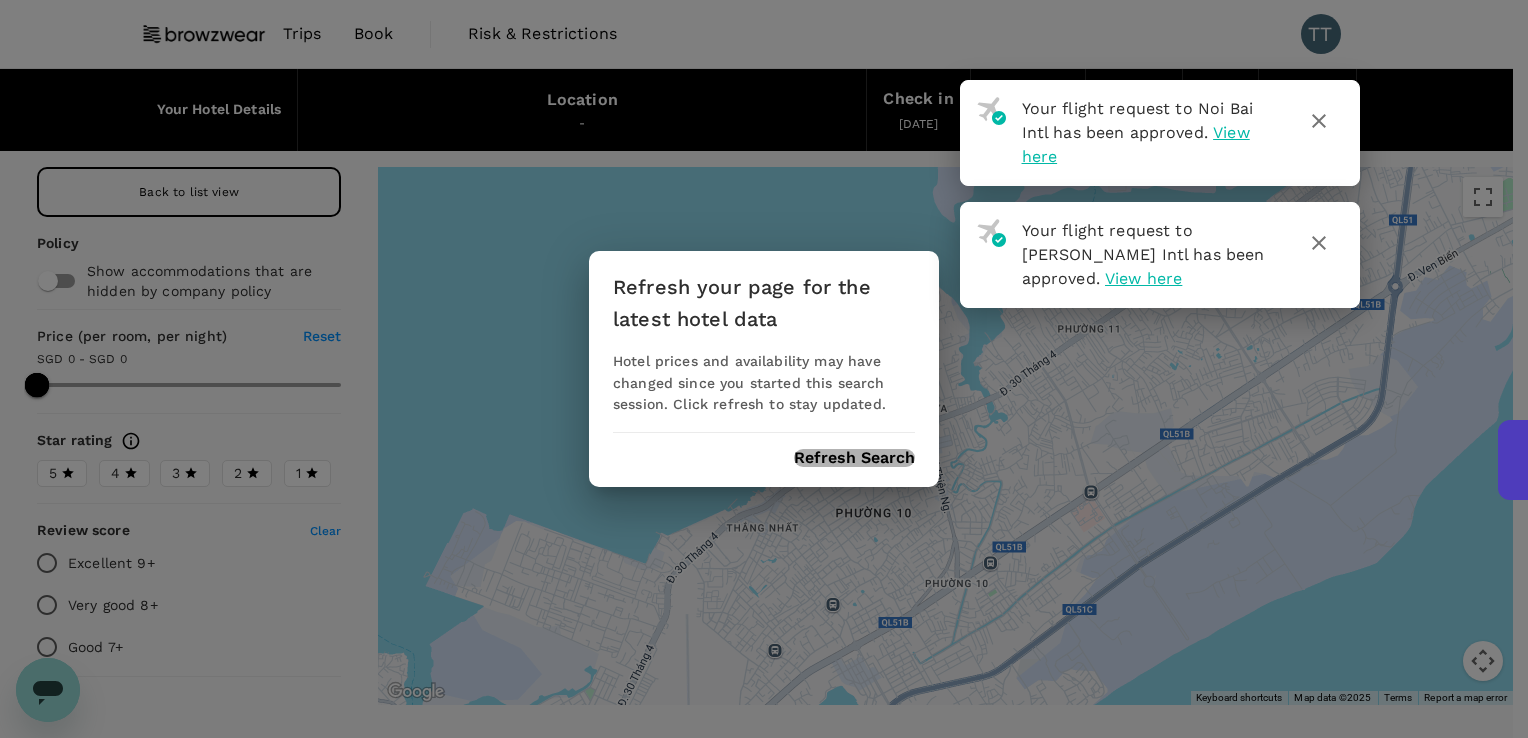 click on "Refresh Search" at bounding box center (854, 458) 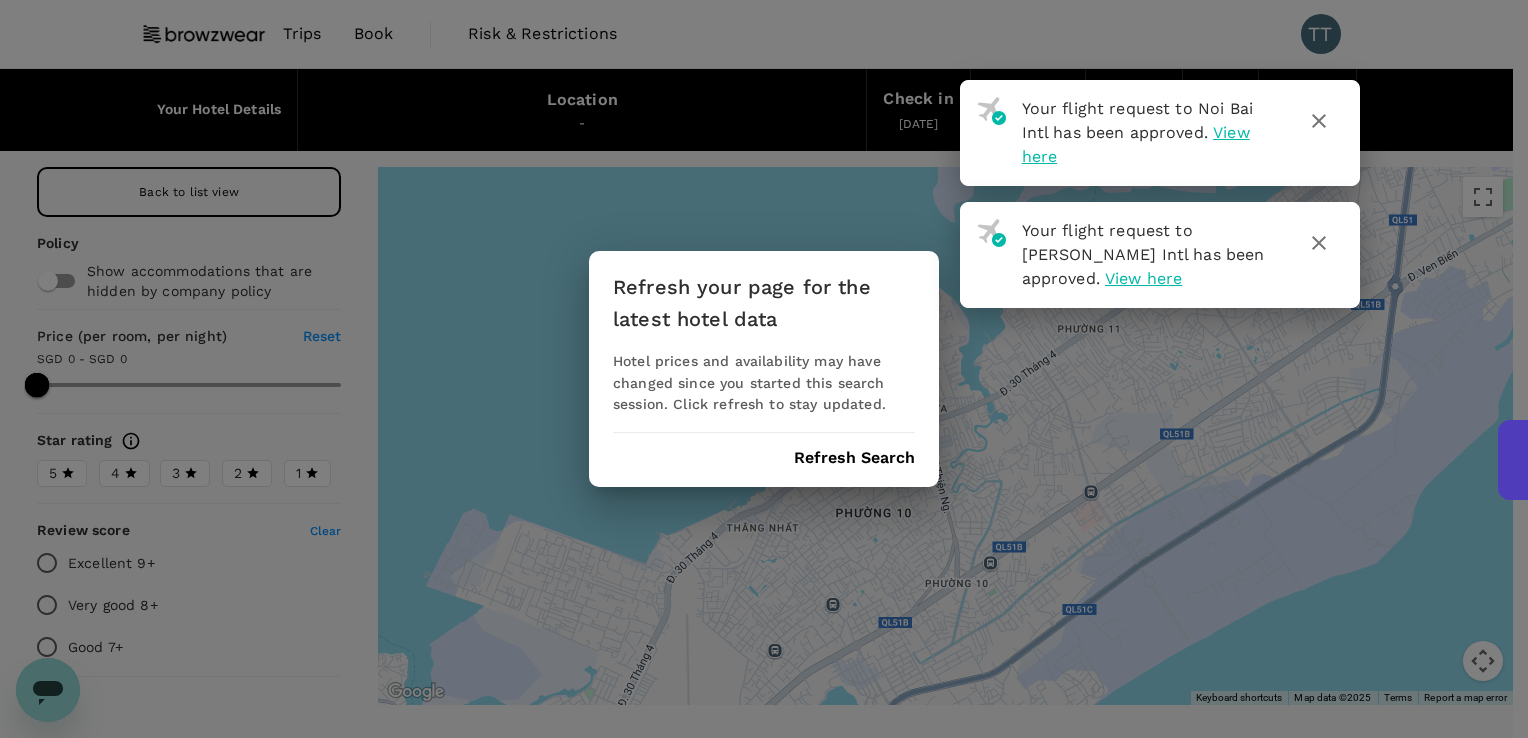 type 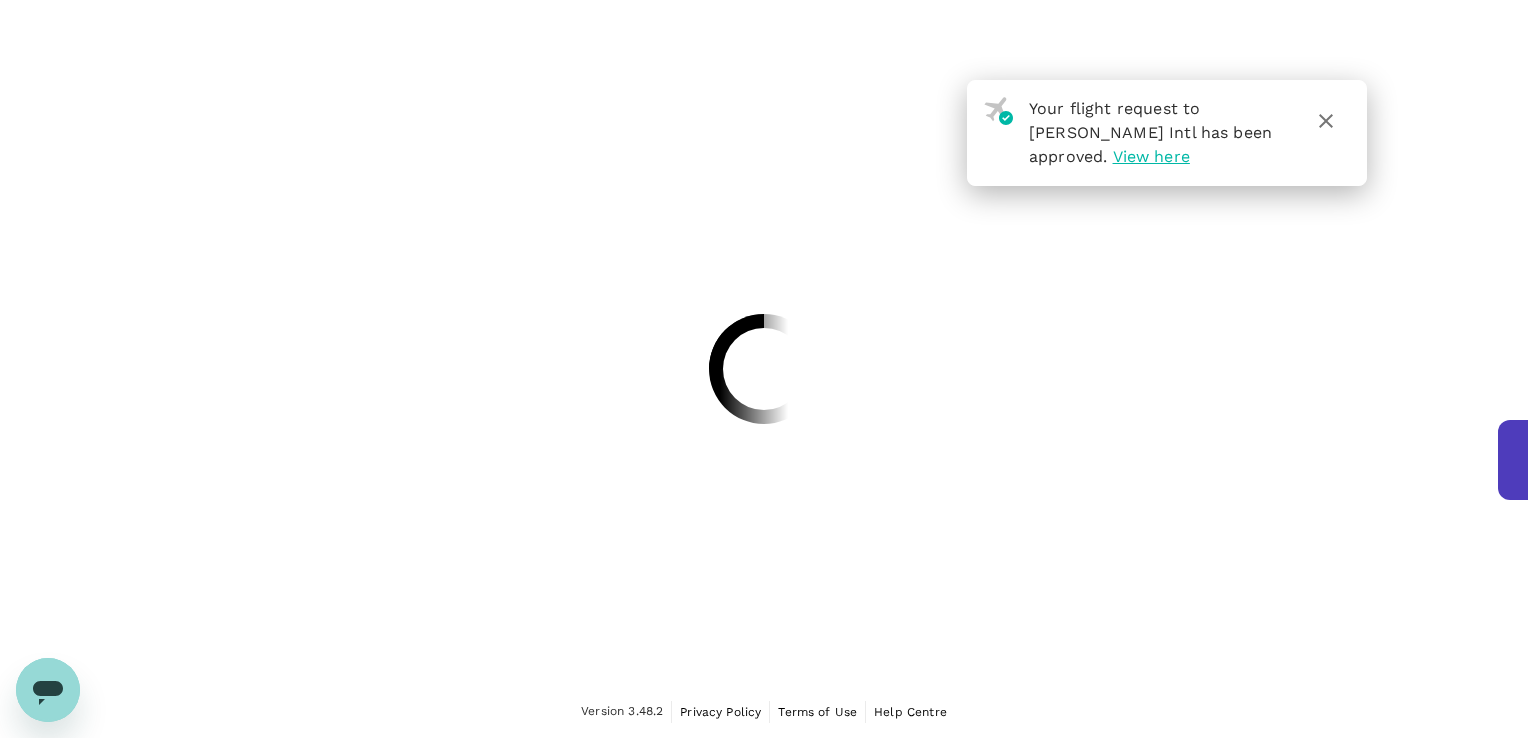 click at bounding box center [764, 369] 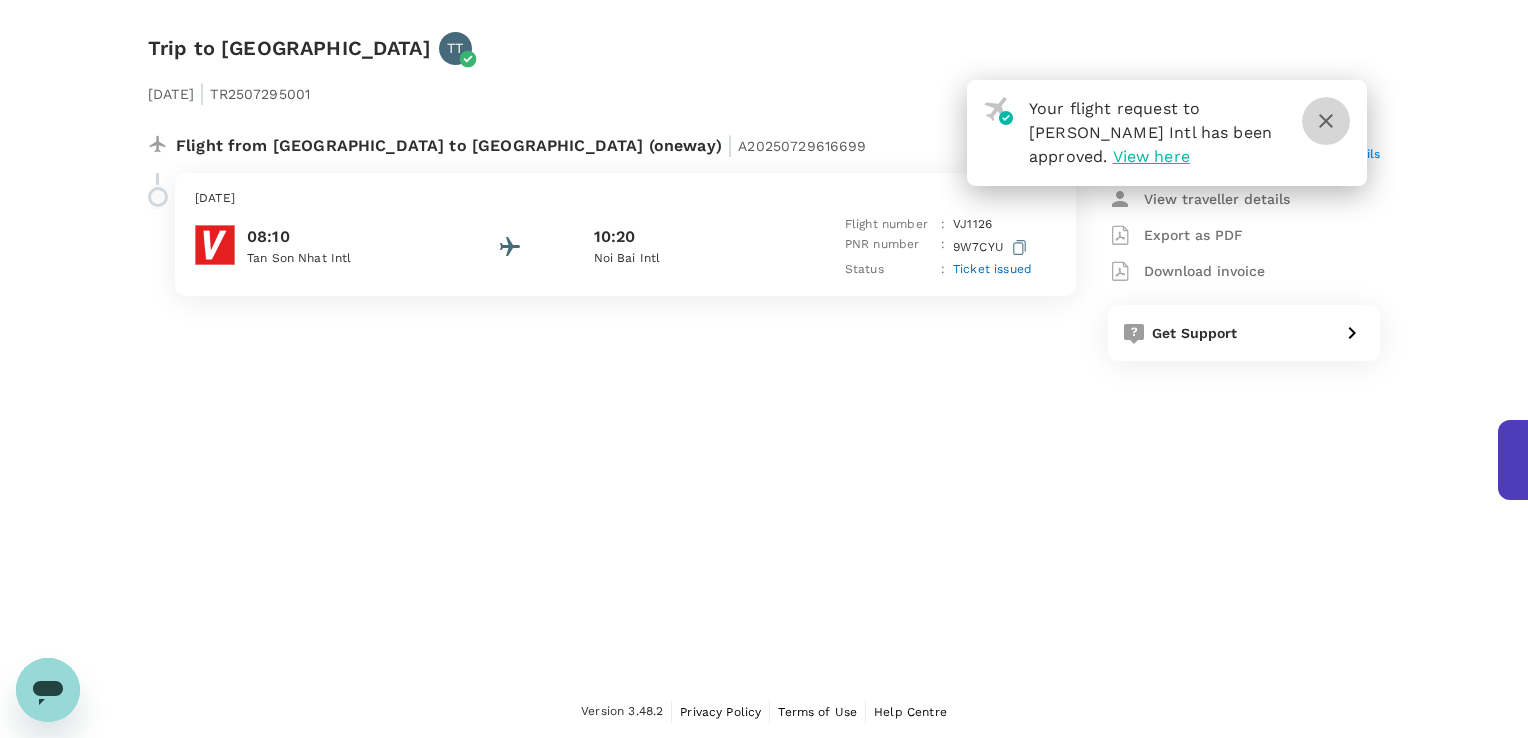 click 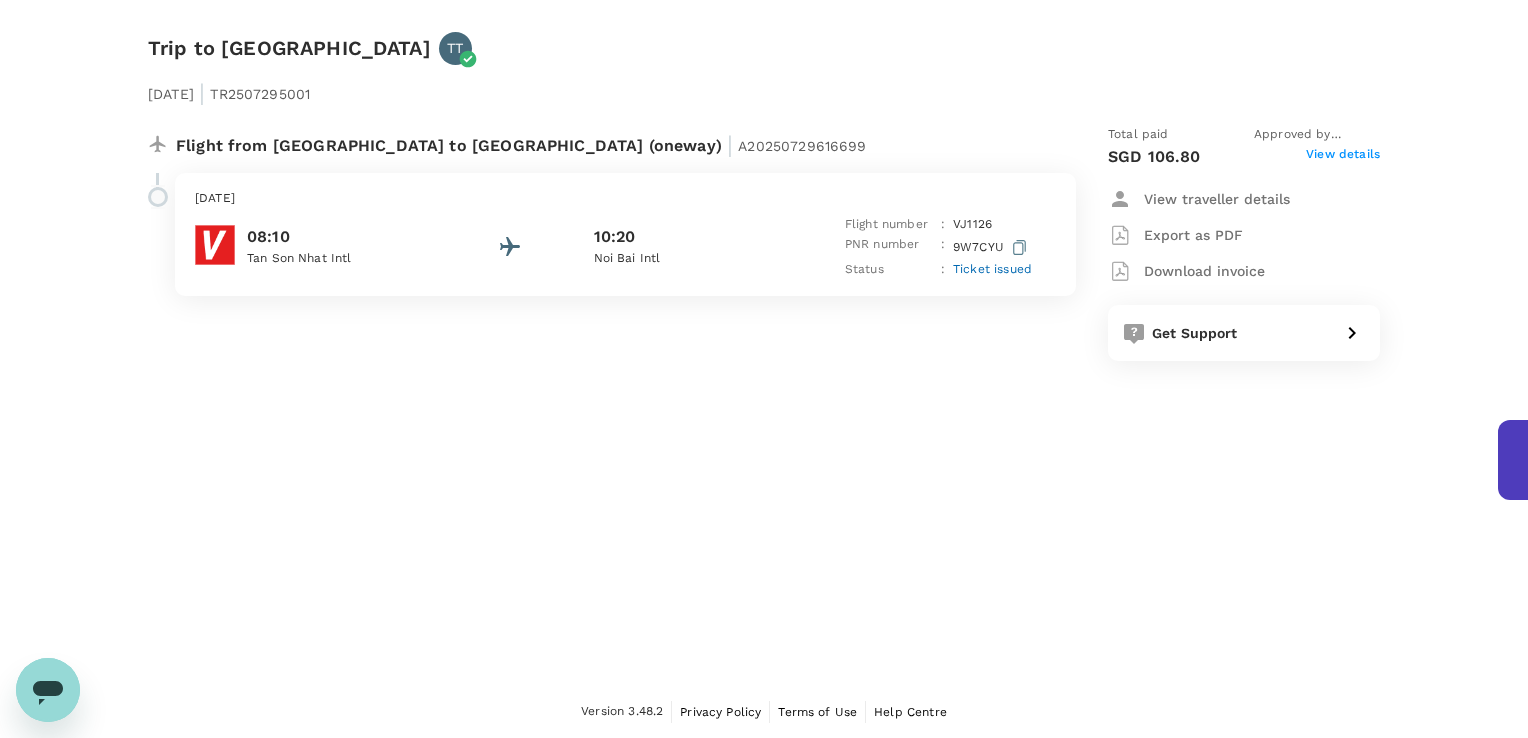 click on "[DATE]     |   TR2507295001 Flight from [GEOGRAPHIC_DATA] to [GEOGRAPHIC_DATA] (oneway)   |   A20250729616699 [DATE]   08:10 Tan Son Nhat Intl 10:20 Noi Bai Intl Flight number : VJ 1126 PNR number : 9W7CYU   Status : Ticket issued Total paid Approved by     [PERSON_NAME] [PERSON_NAME] SGD 106.80 View details View traveller details Export as PDF Download invoice Get Support" at bounding box center (748, 213) 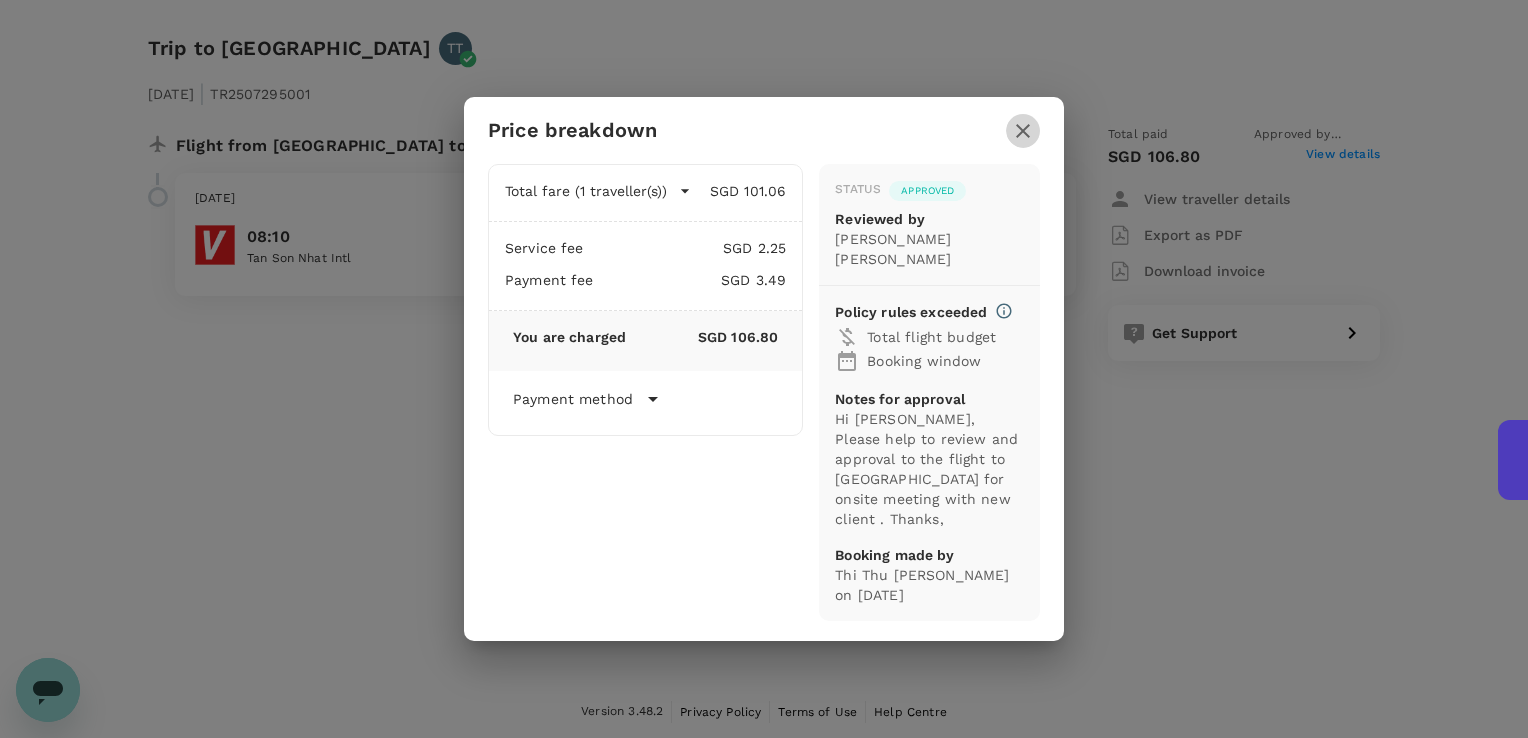 click 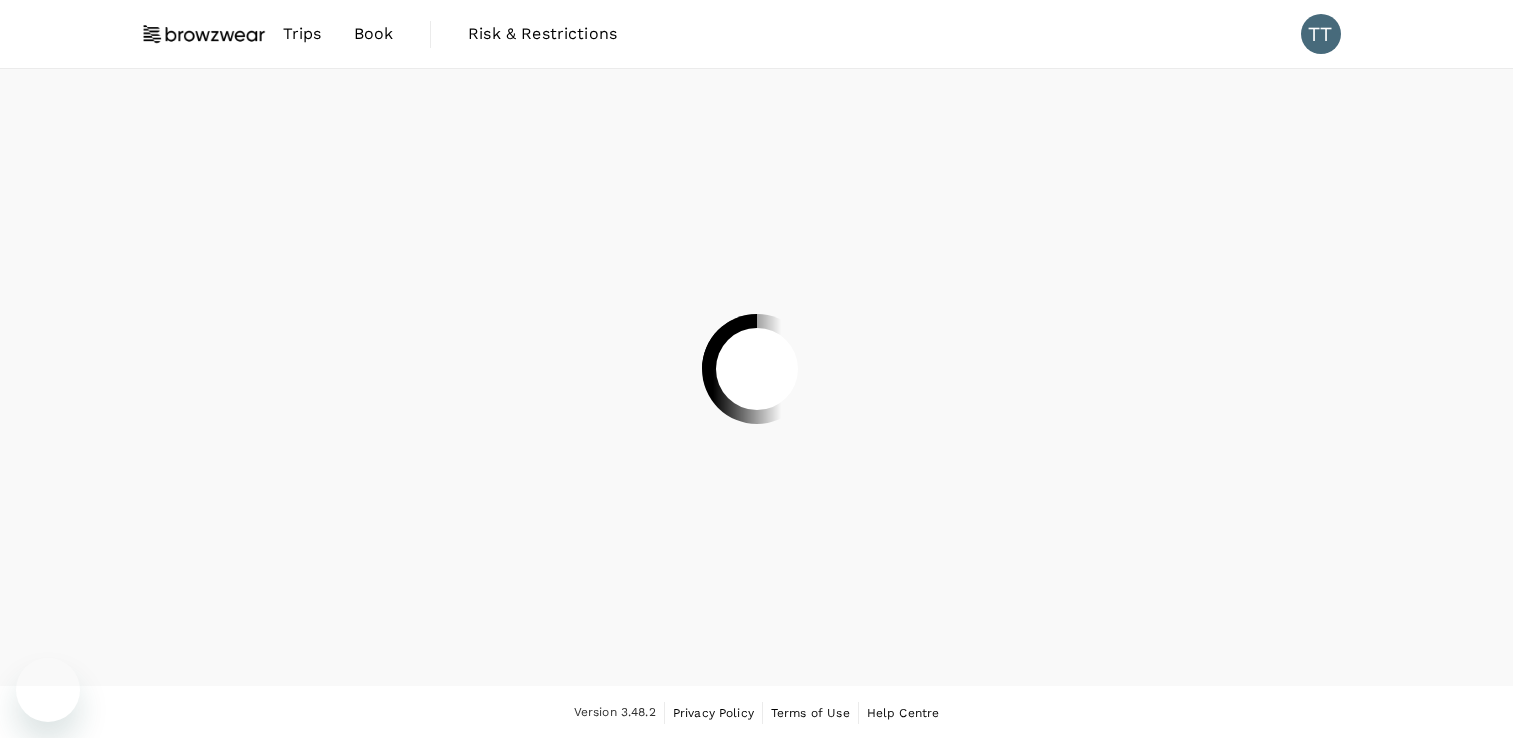 scroll, scrollTop: 0, scrollLeft: 0, axis: both 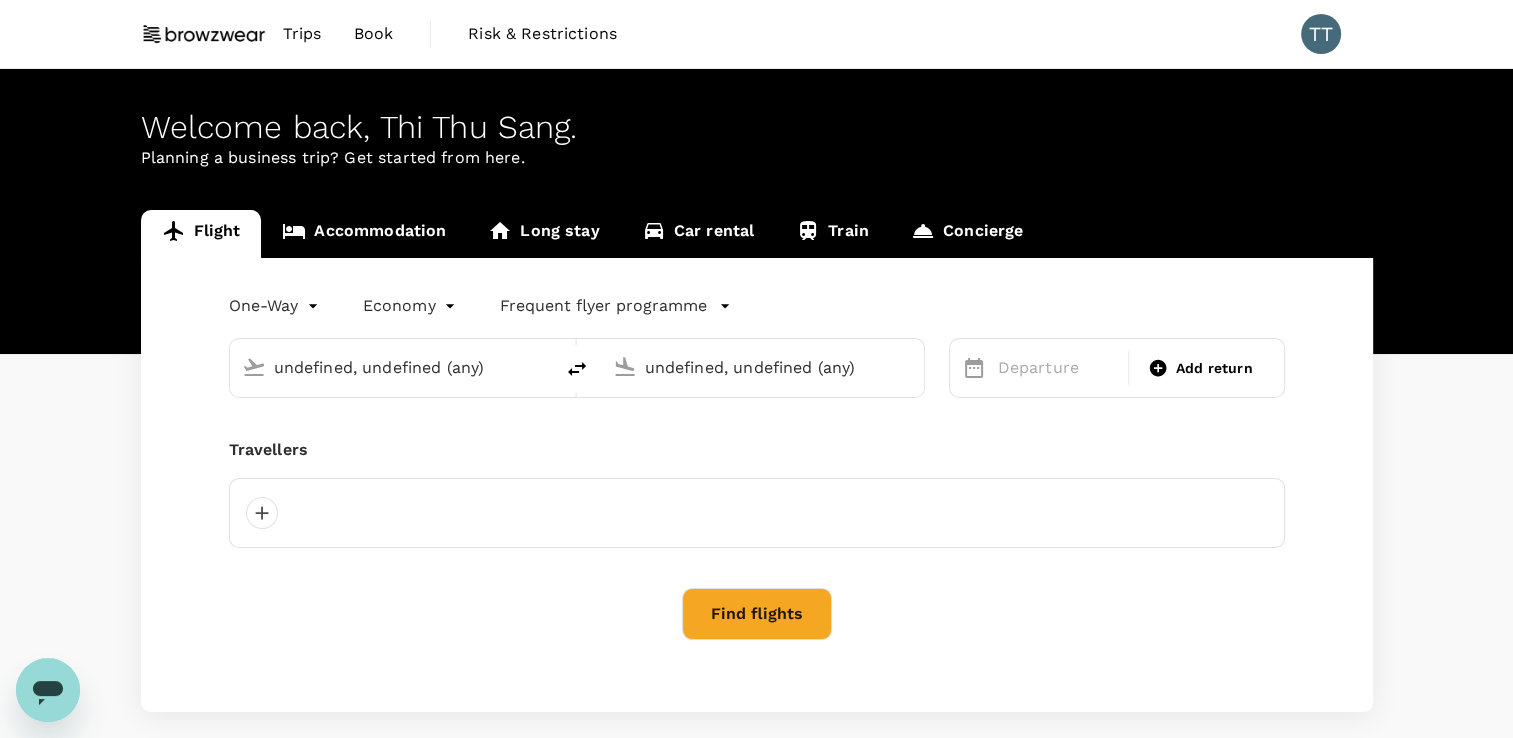type on "Tan Son Nhat Intl (SGN)" 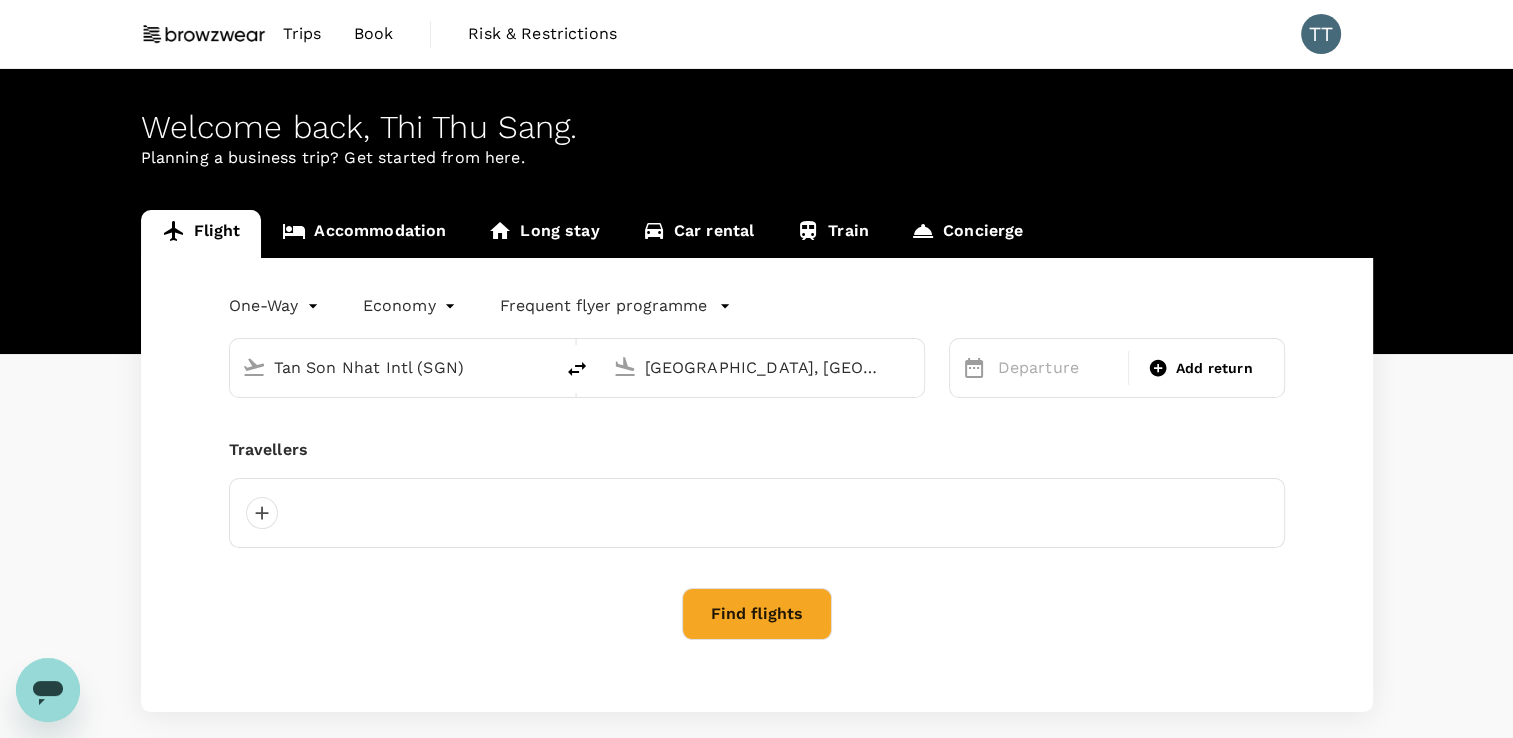 type 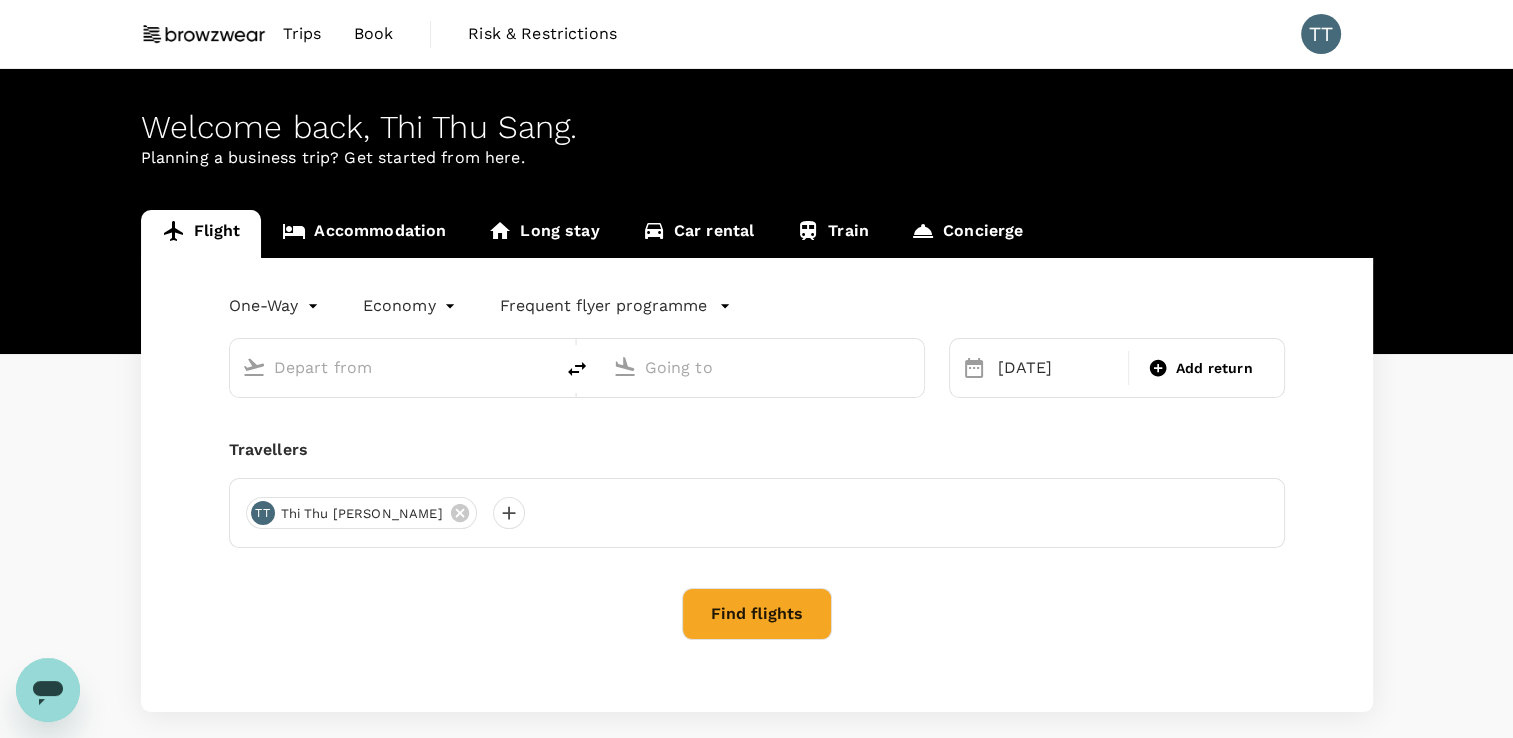 type on "Tan Son Nhat Intl (SGN)" 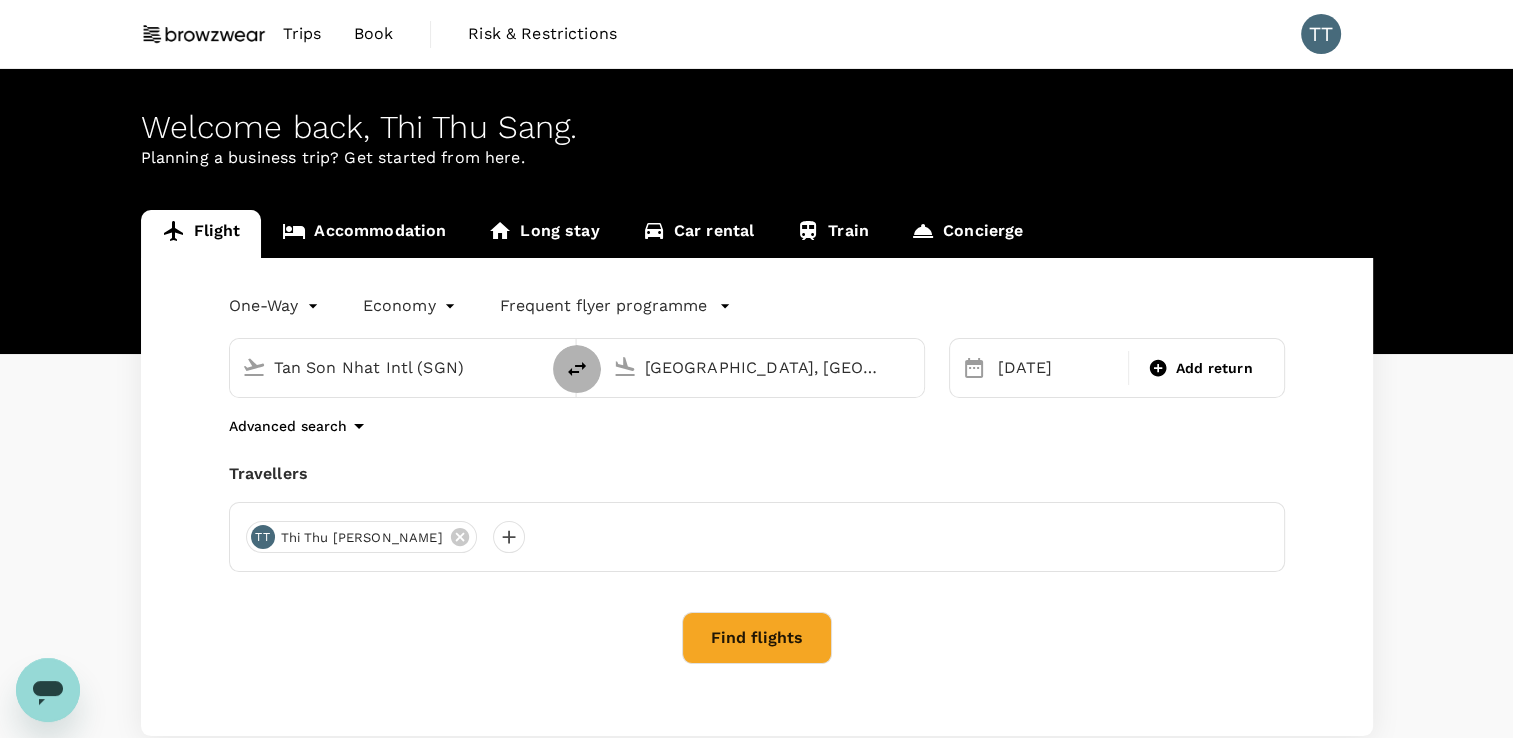click 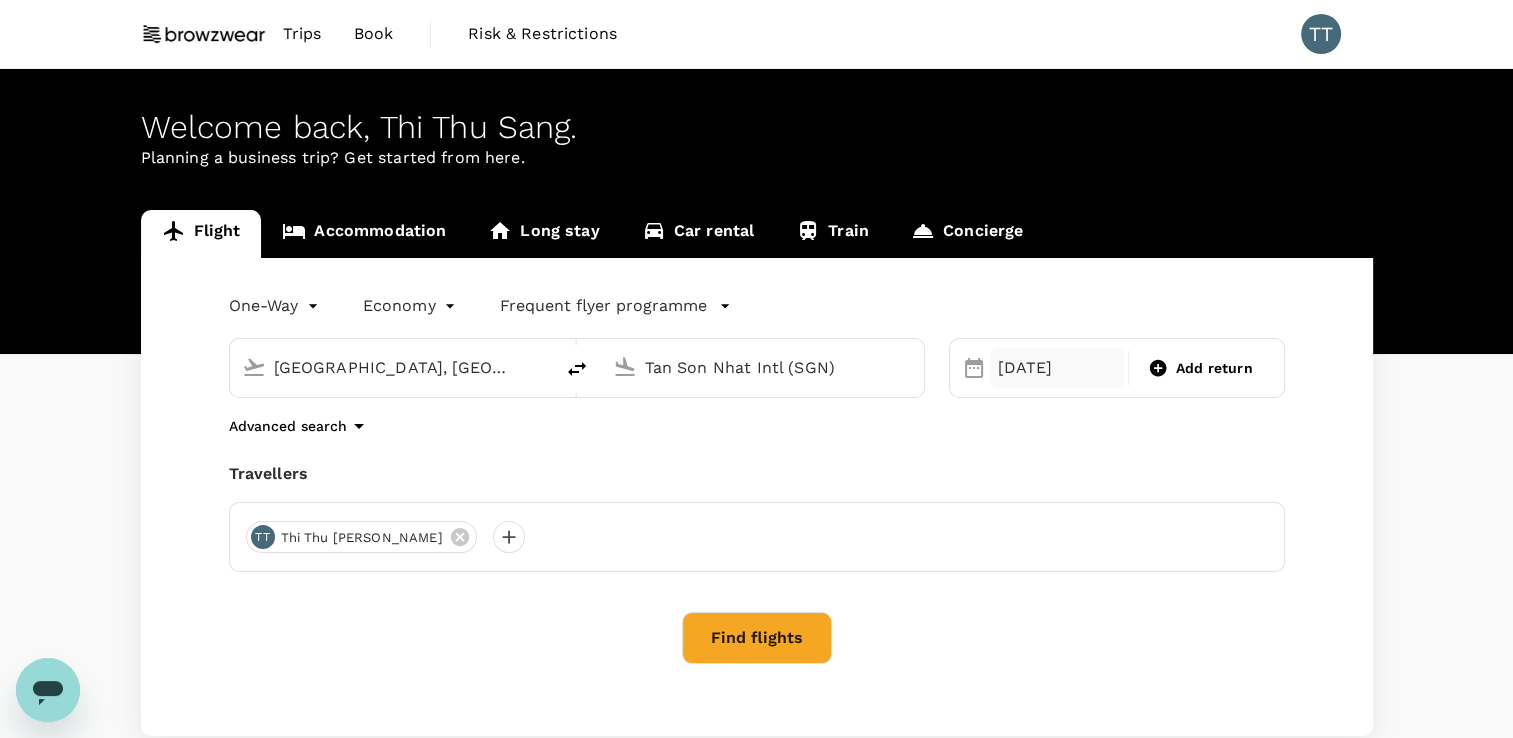 click on "30 Jul" at bounding box center [1057, 368] 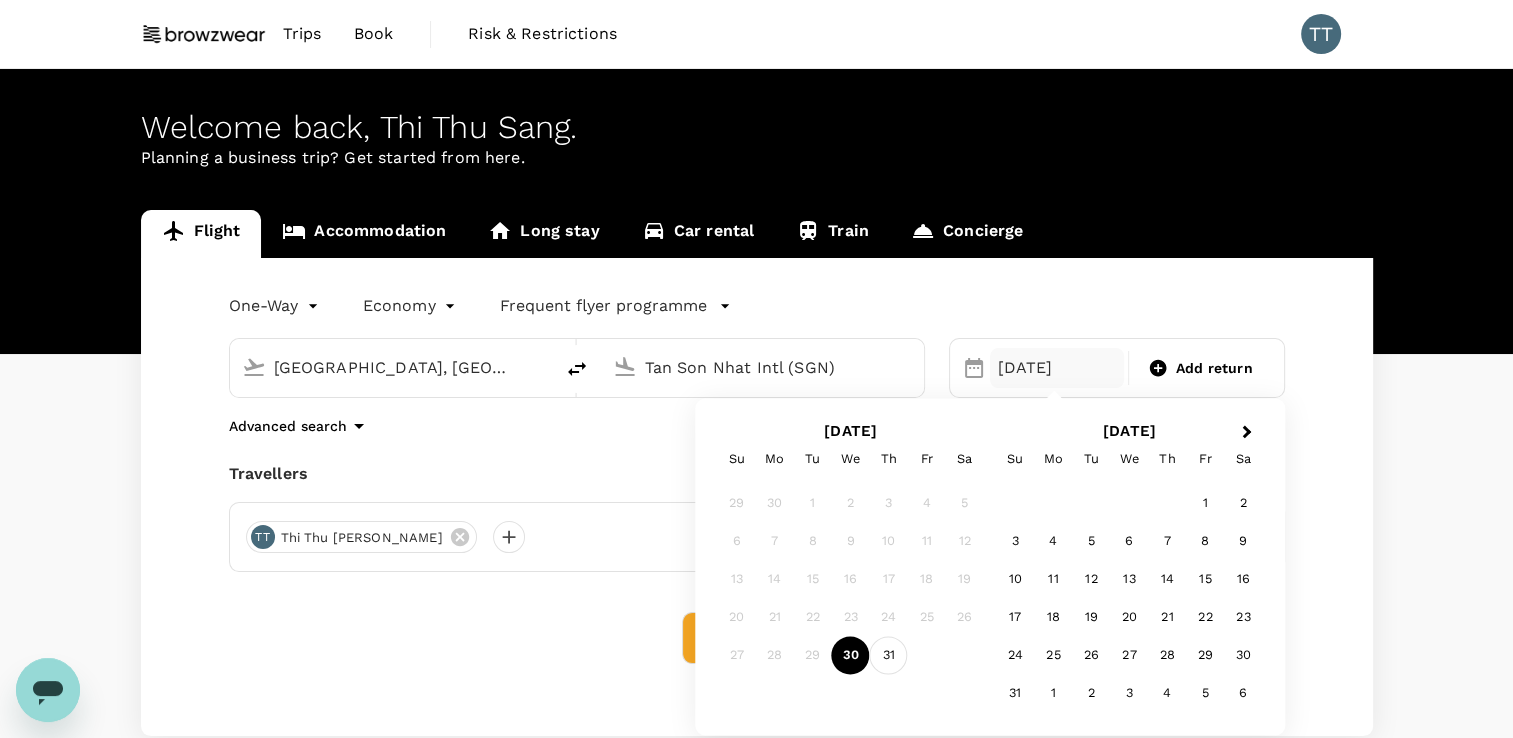 click on "31" at bounding box center [889, 656] 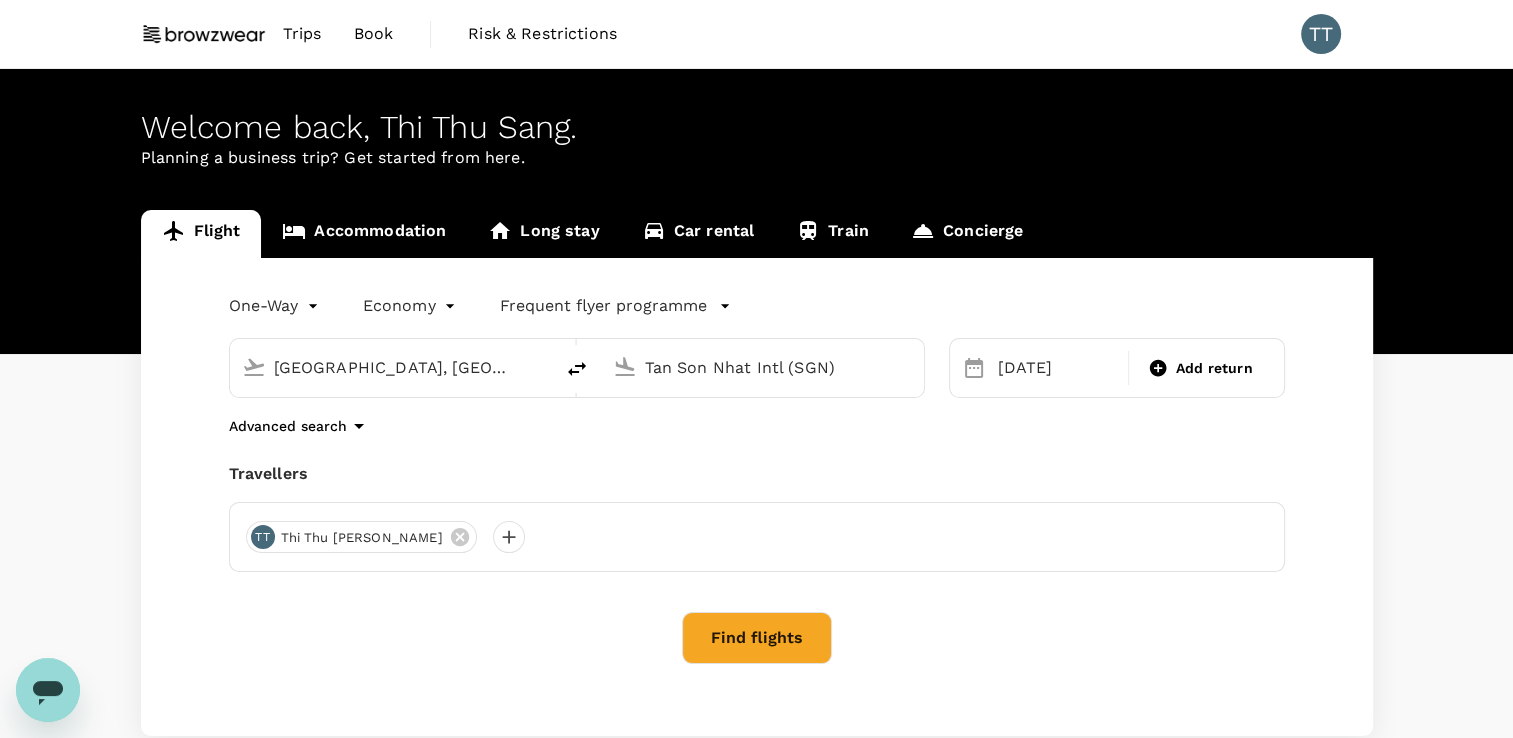 click on "Find flights" at bounding box center [757, 638] 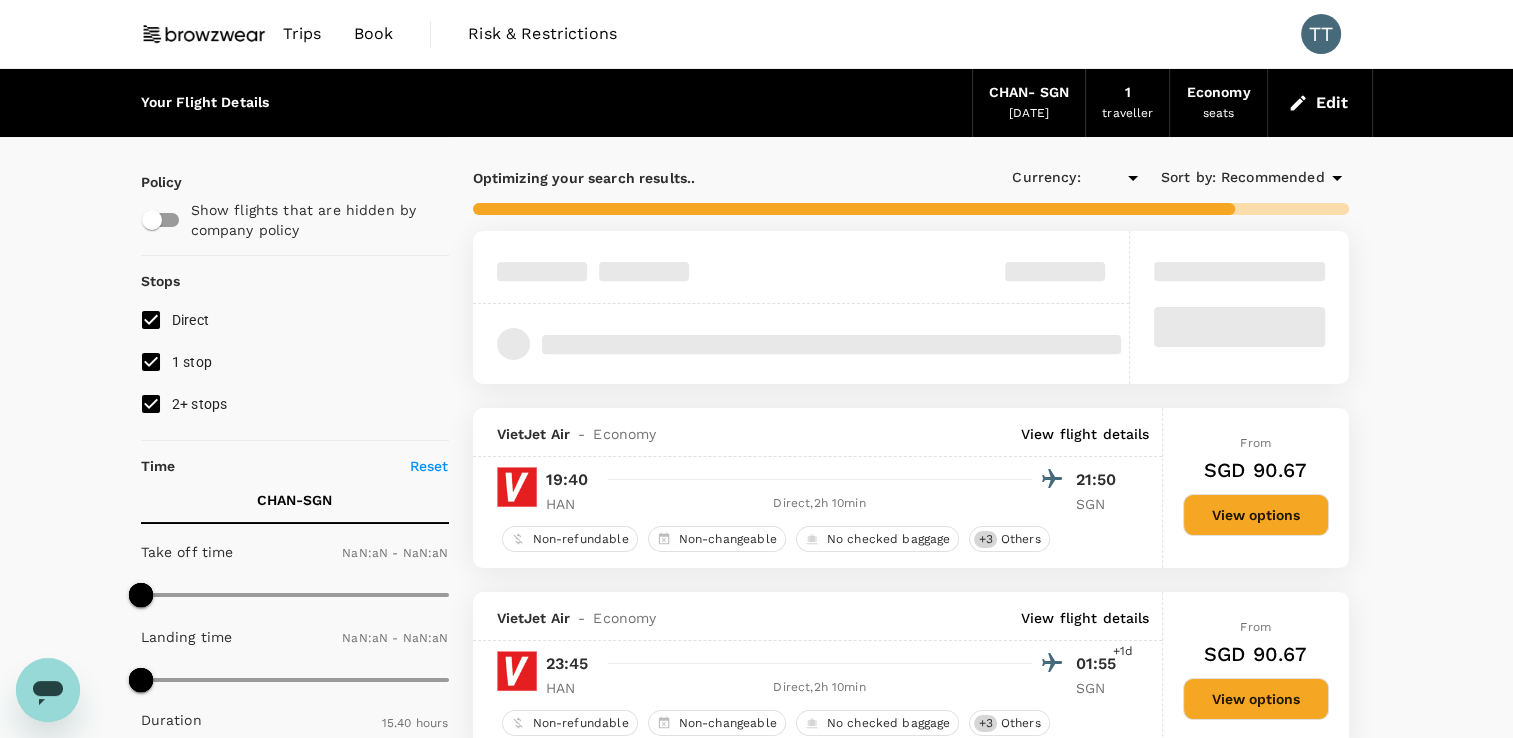 type on "SGD" 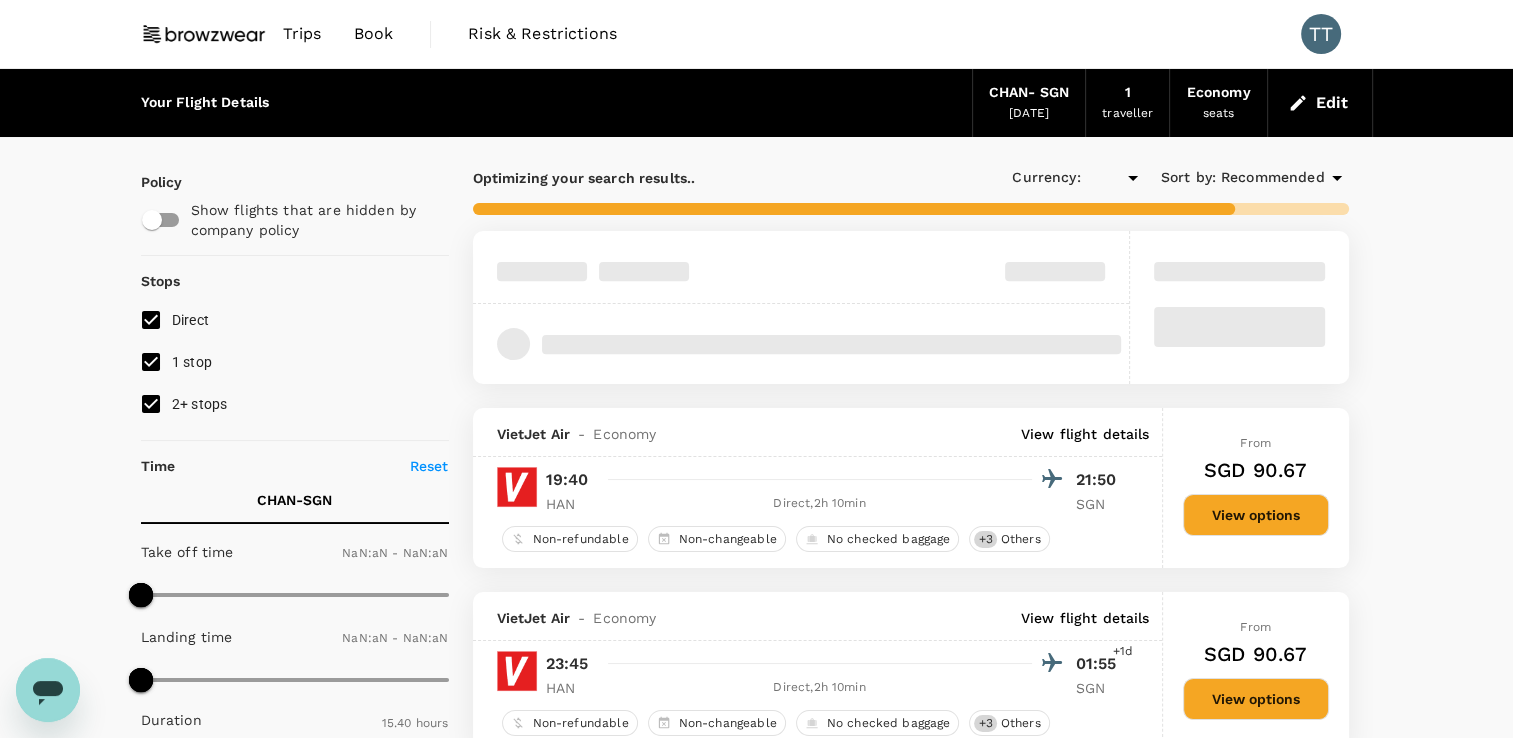 type on "1440" 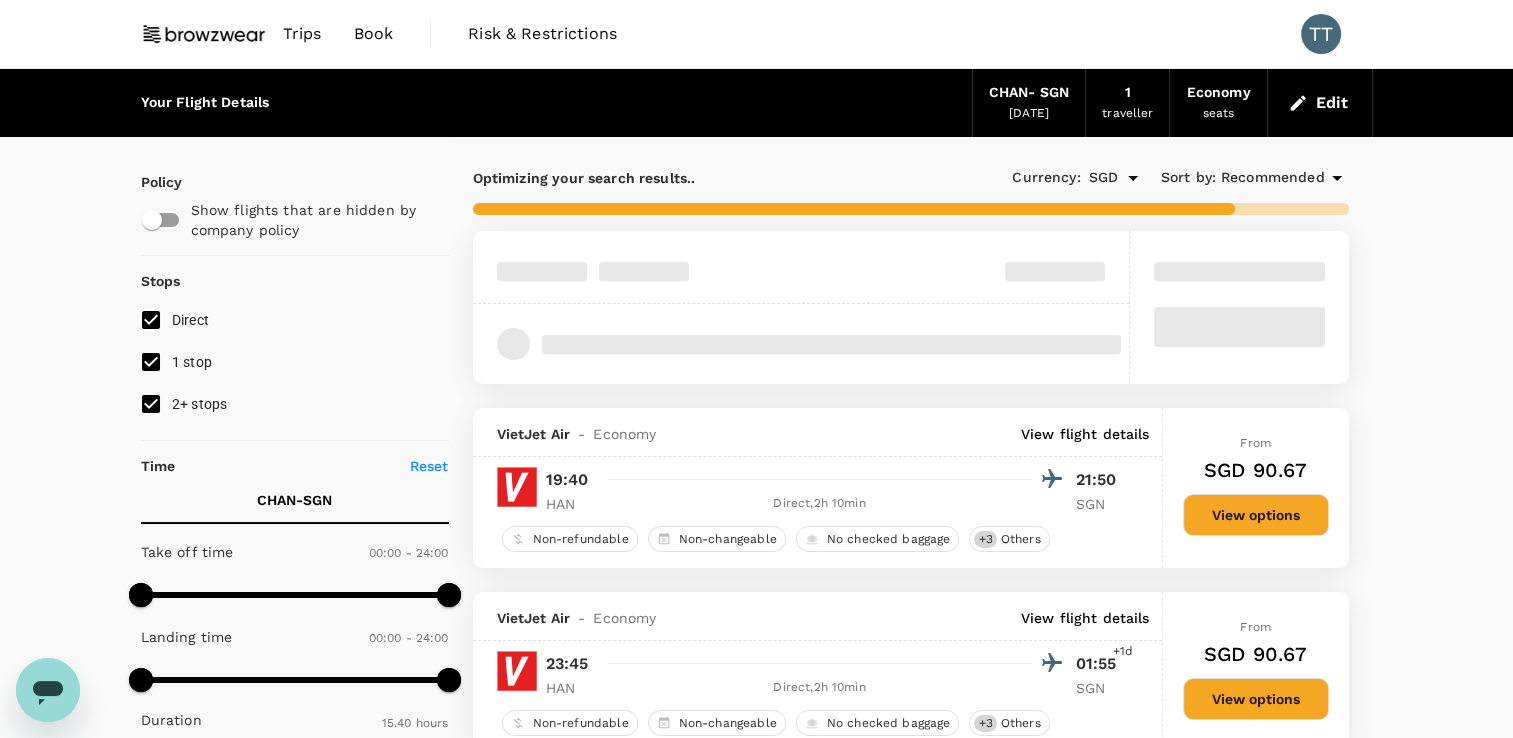 type on "1040" 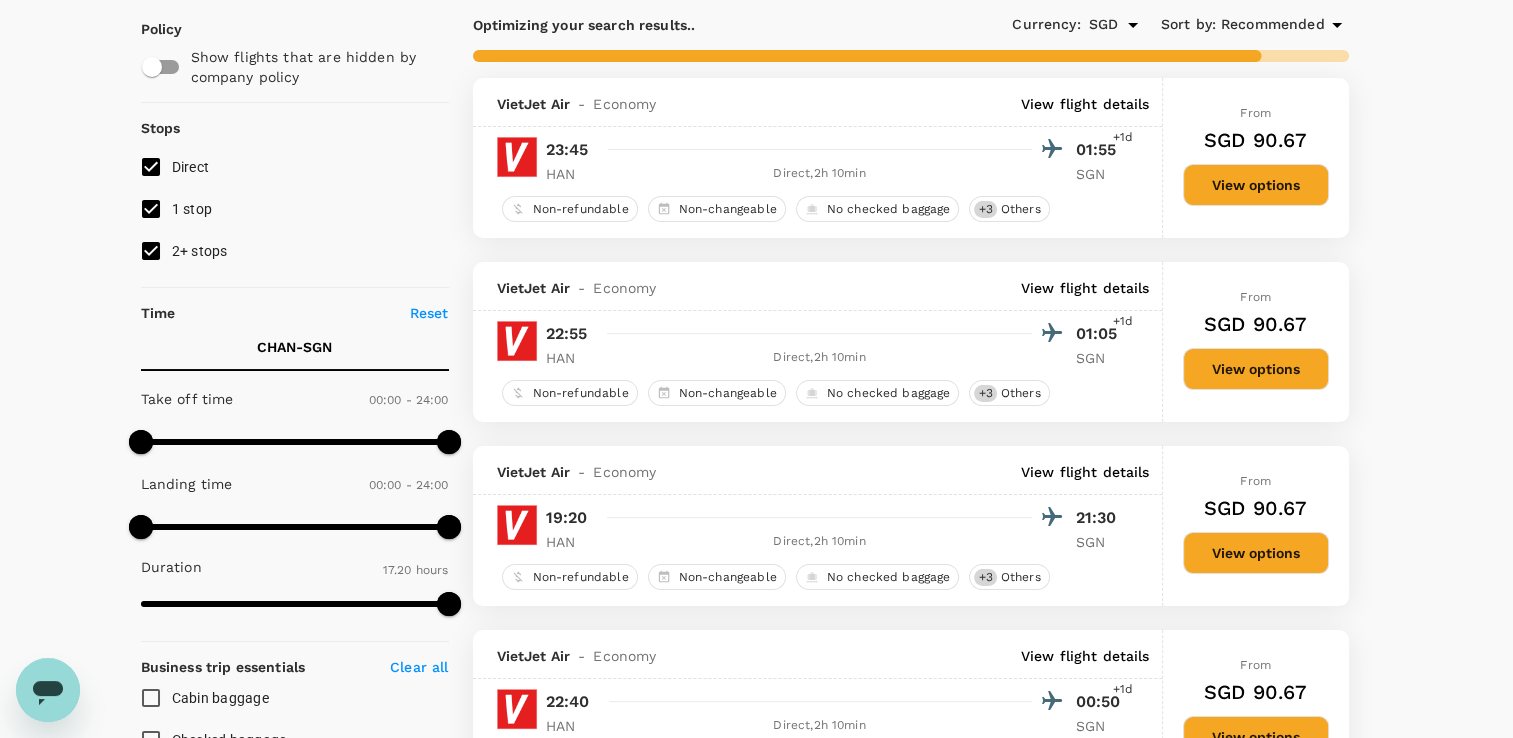 scroll, scrollTop: 200, scrollLeft: 0, axis: vertical 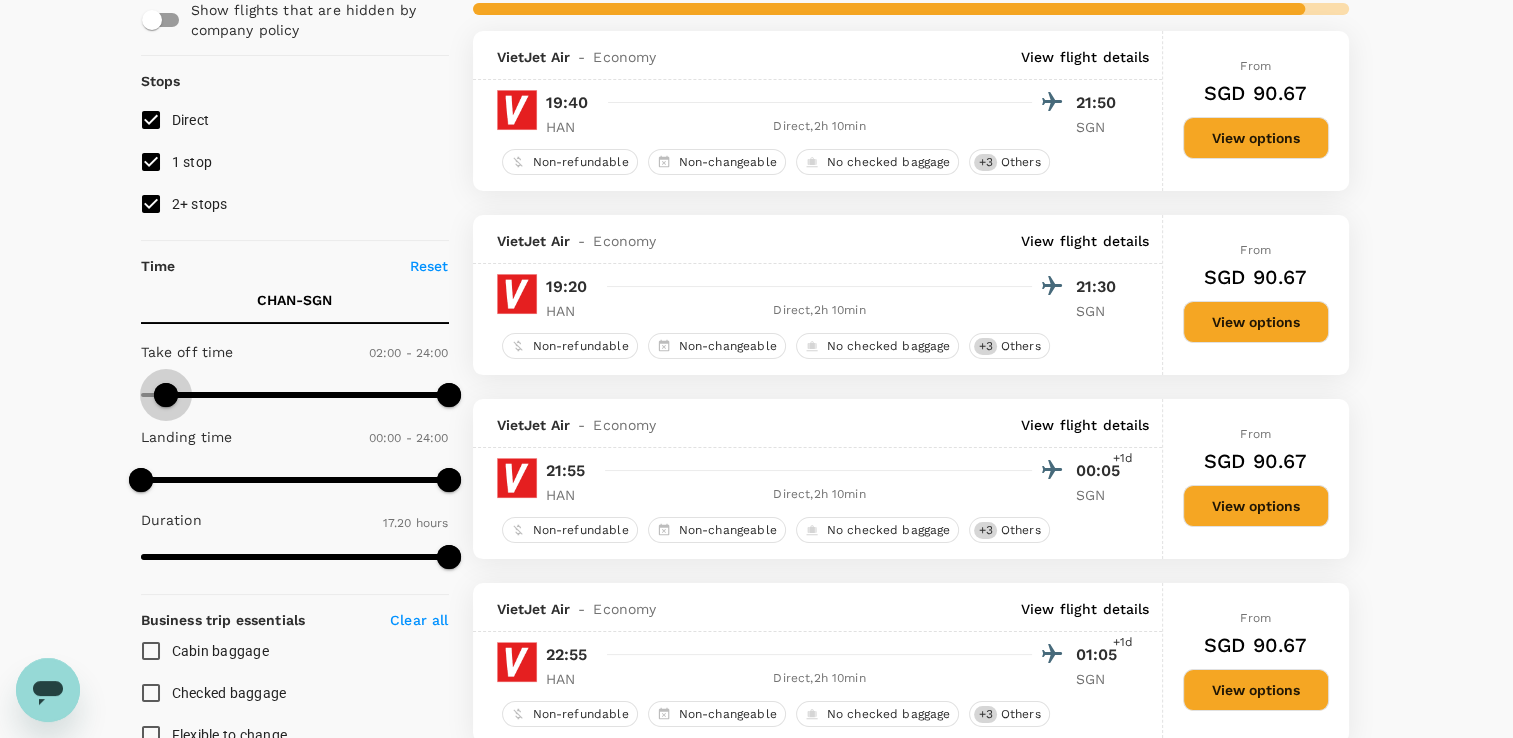 type on "300" 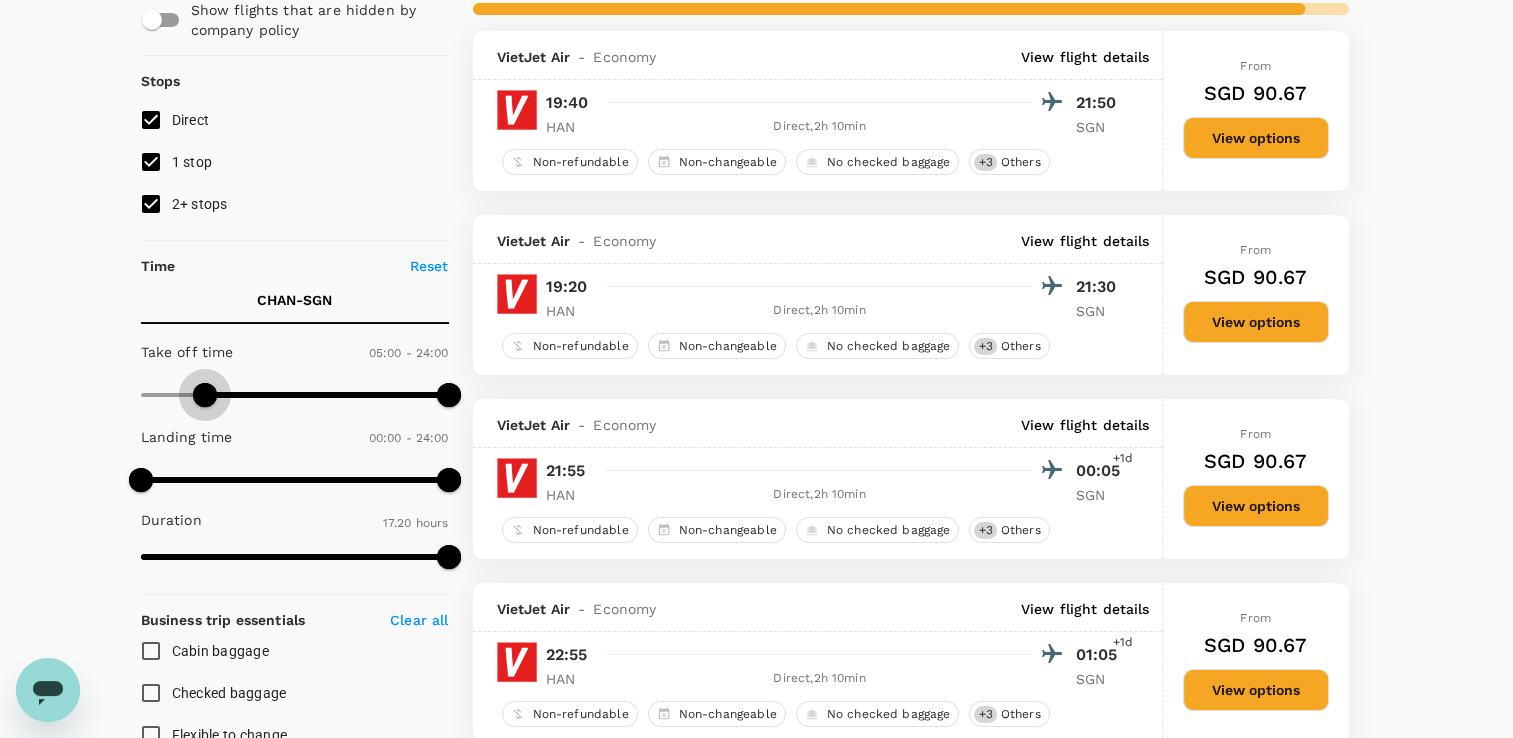 drag, startPoint x: 144, startPoint y: 388, endPoint x: 204, endPoint y: 398, distance: 60.827625 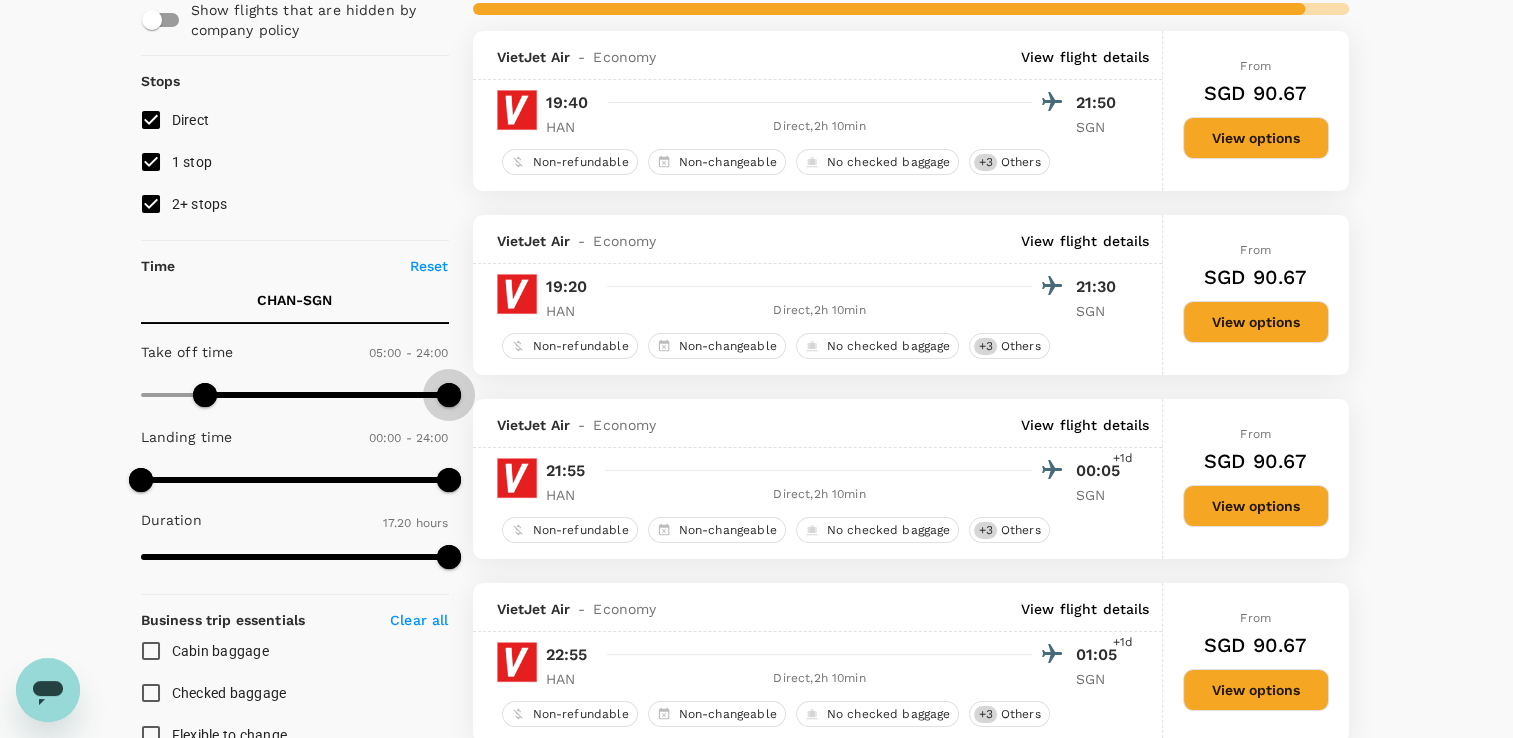 type on "1050" 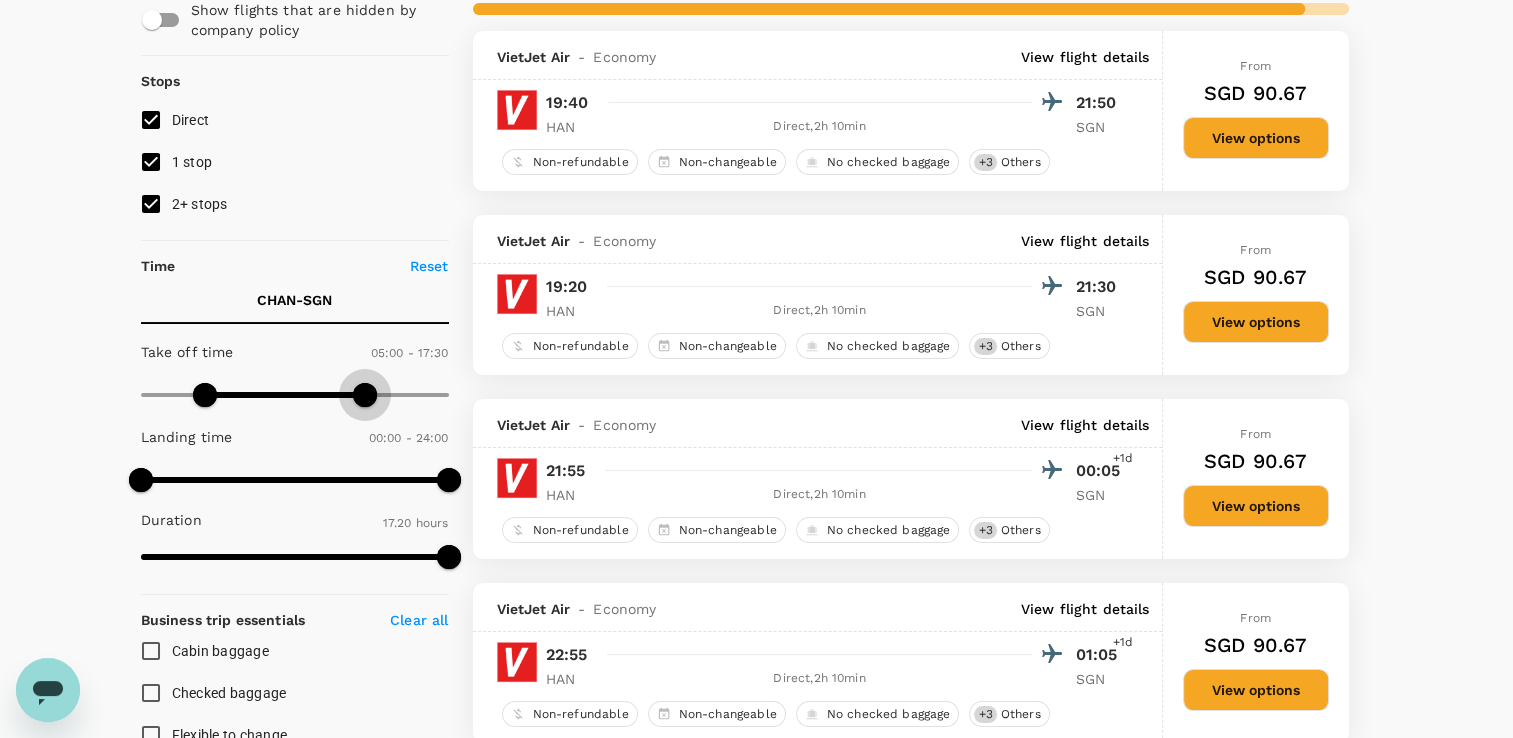 drag, startPoint x: 458, startPoint y: 390, endPoint x: 366, endPoint y: 394, distance: 92.086914 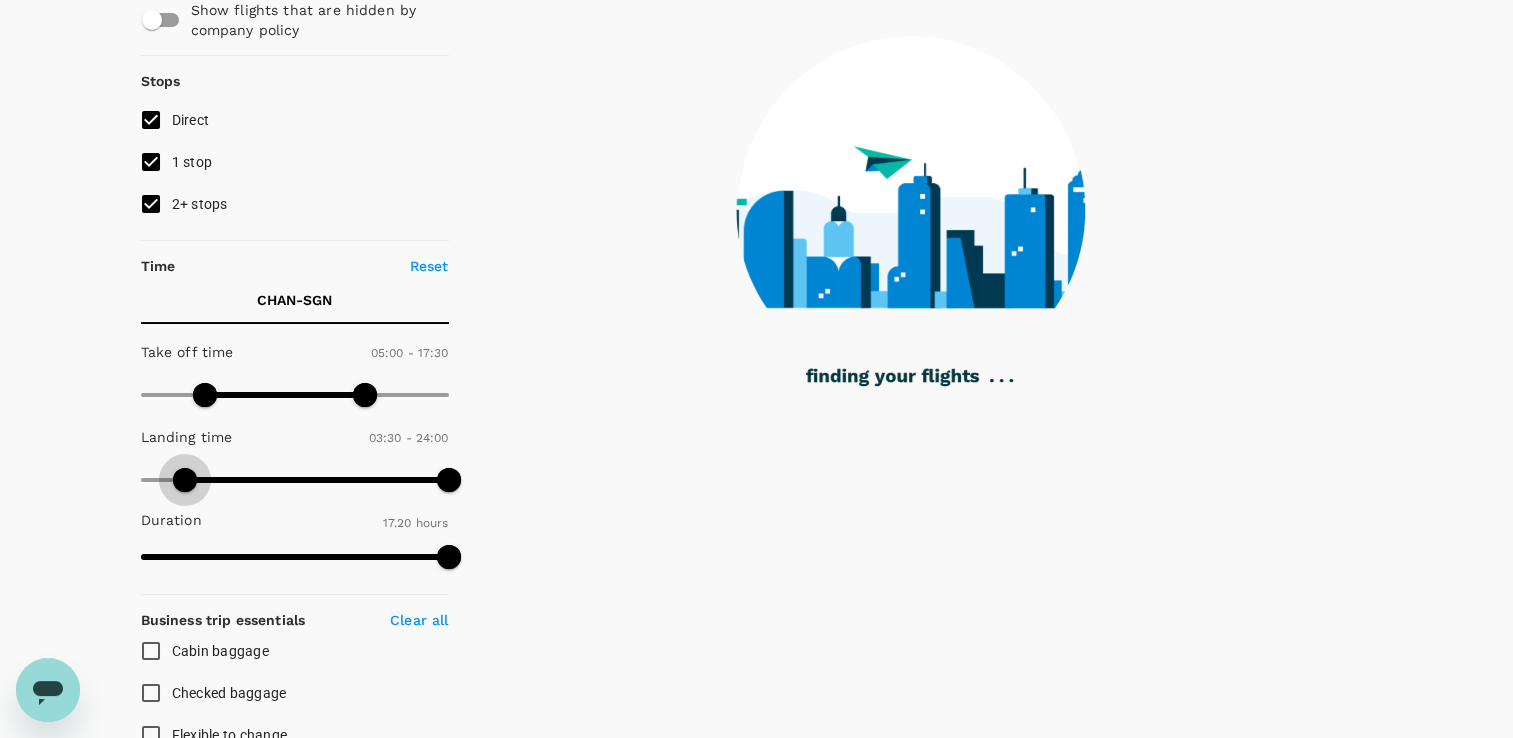 type on "270" 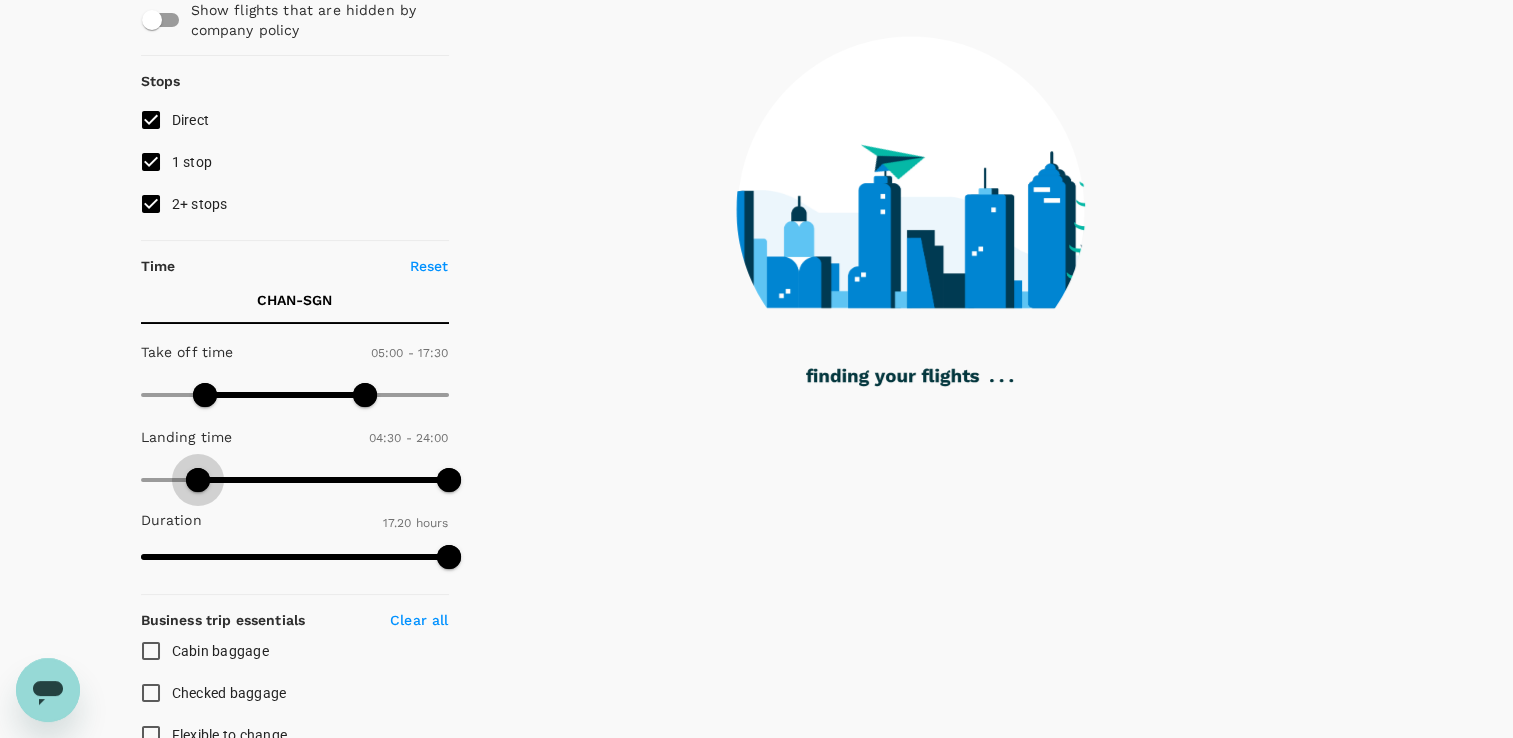 drag, startPoint x: 136, startPoint y: 481, endPoint x: 197, endPoint y: 481, distance: 61 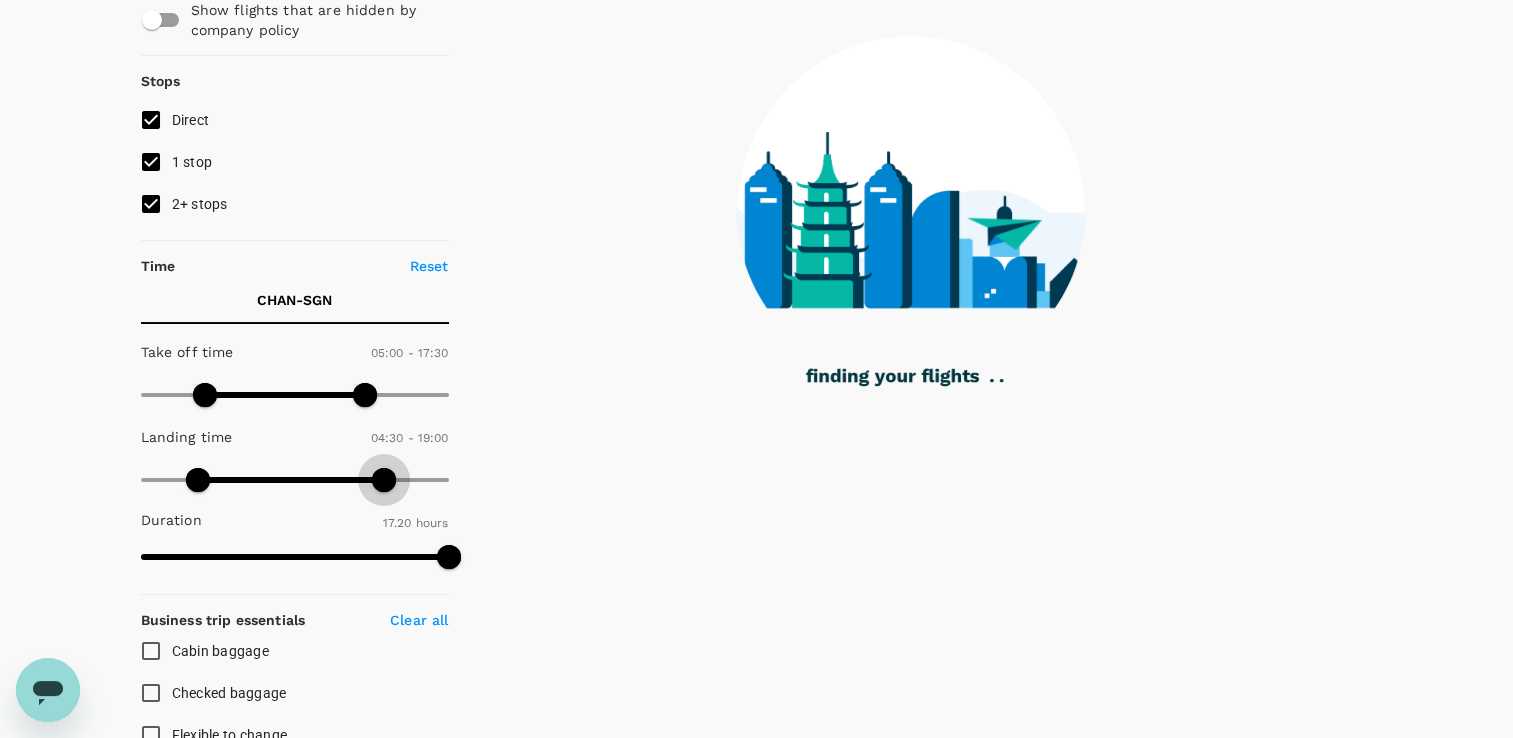 type on "1110" 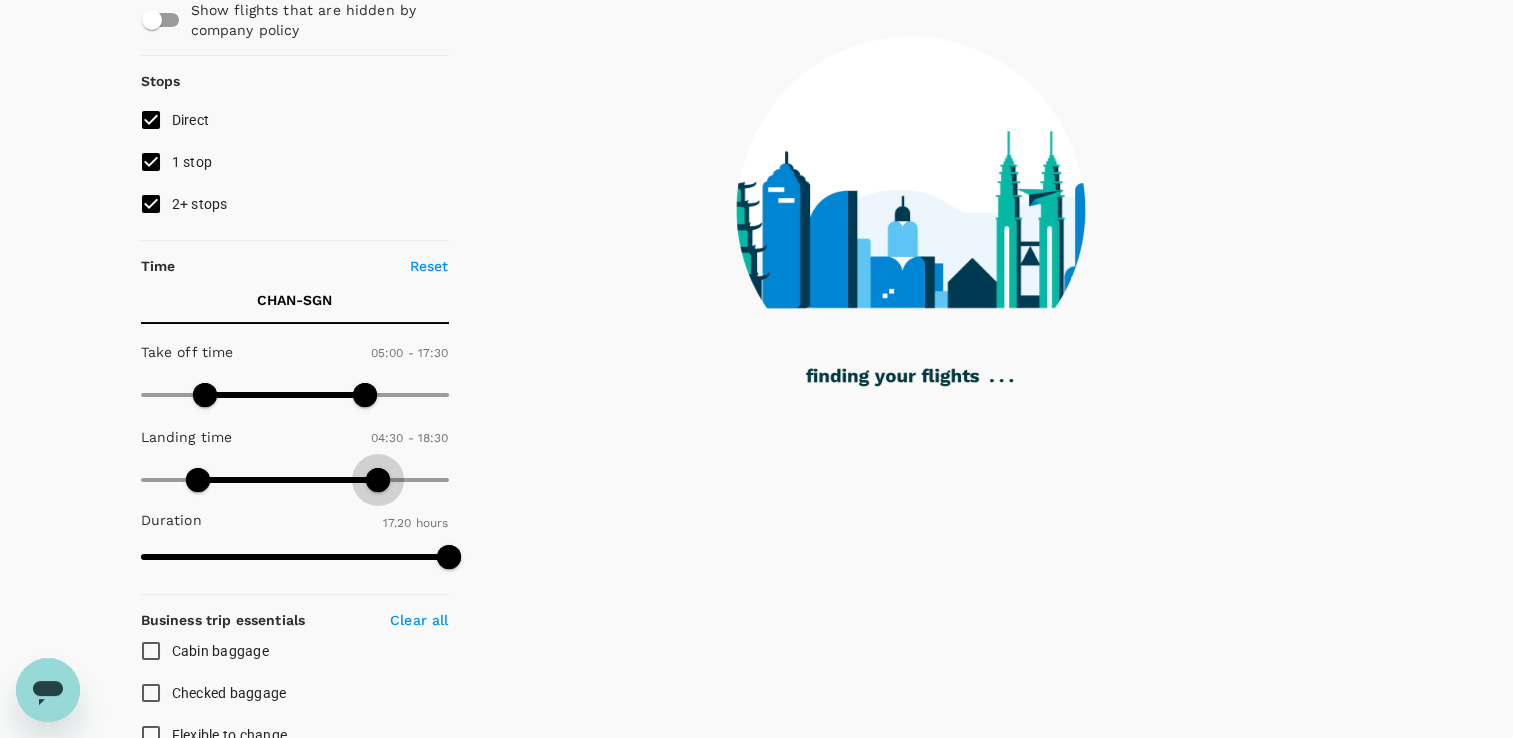 drag, startPoint x: 439, startPoint y: 480, endPoint x: 376, endPoint y: 476, distance: 63.126858 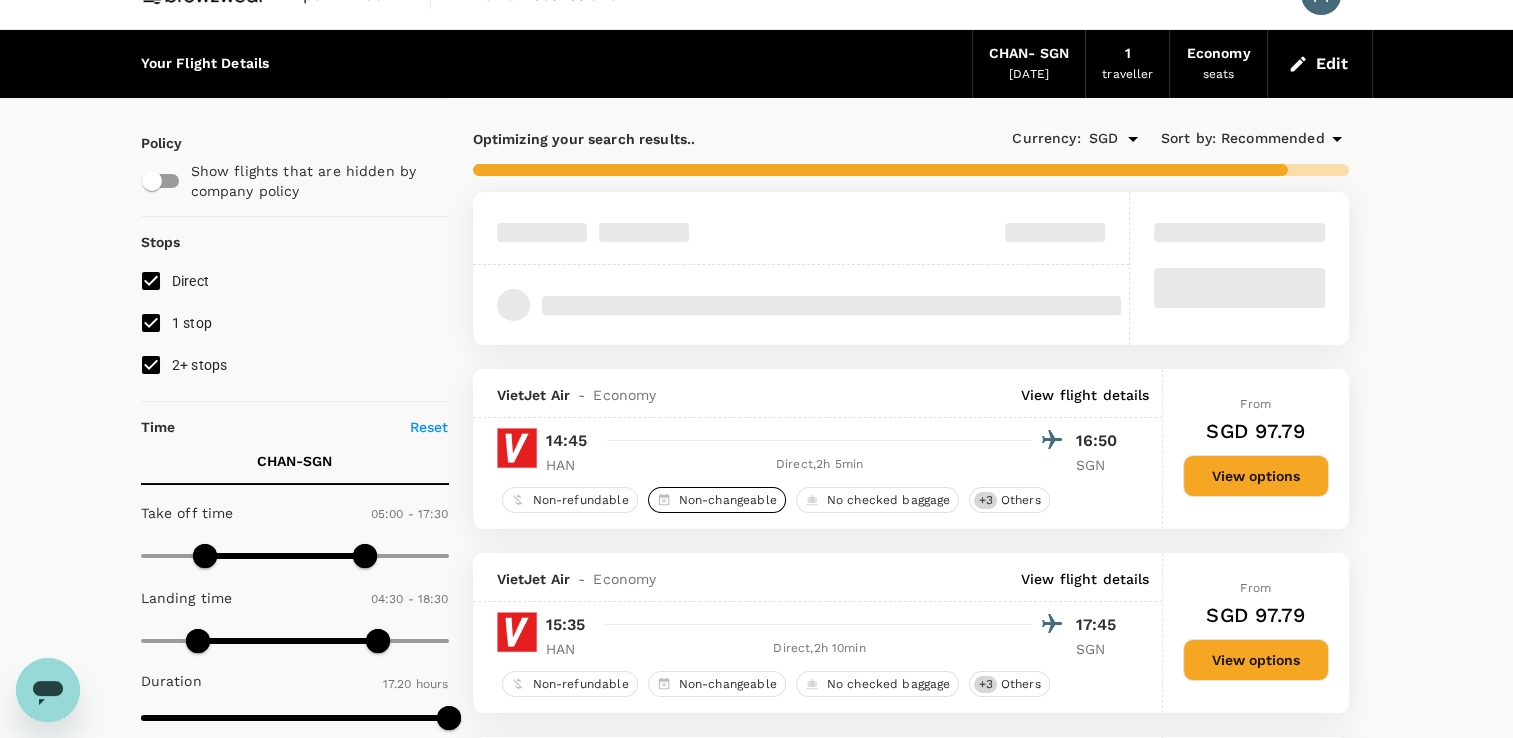 scroll, scrollTop: 0, scrollLeft: 0, axis: both 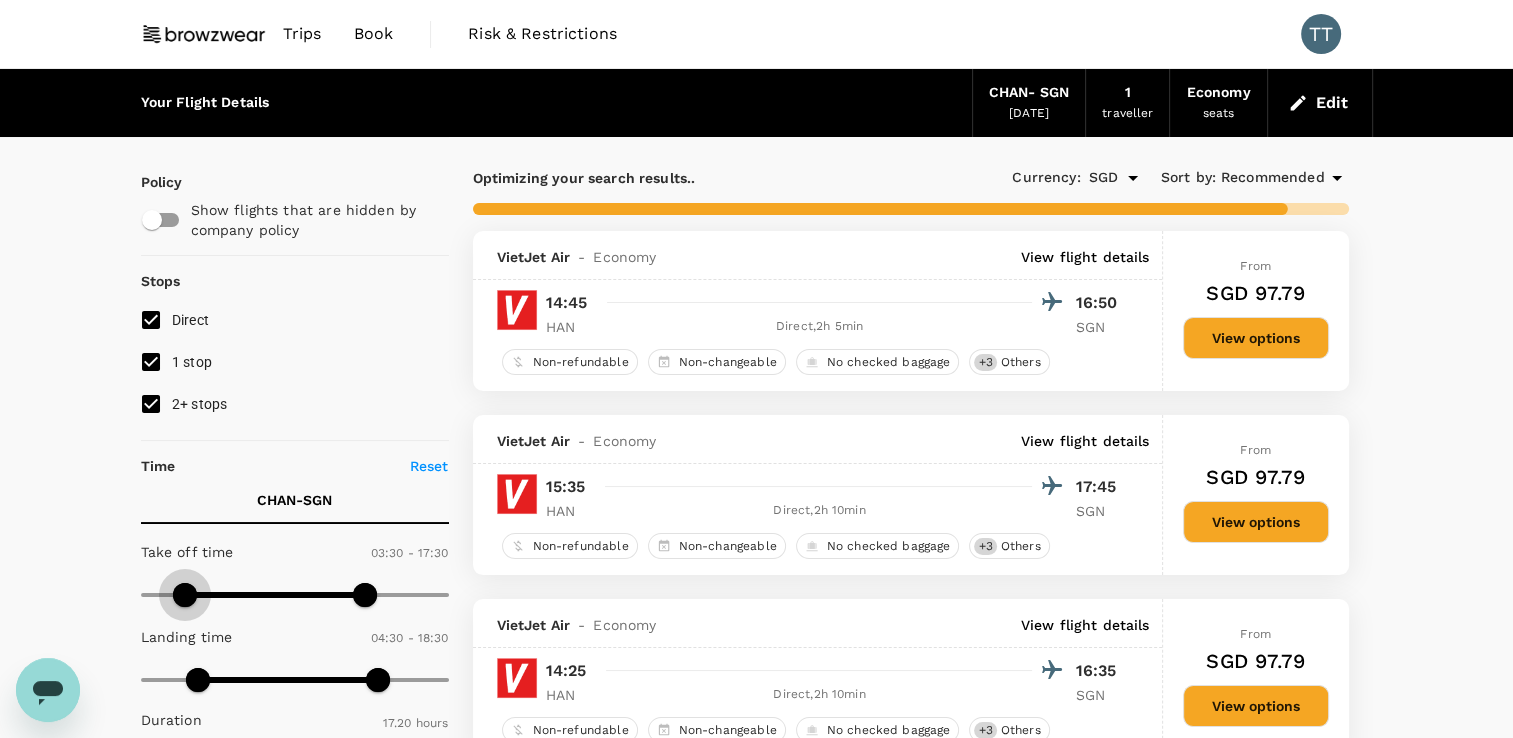 type on "150" 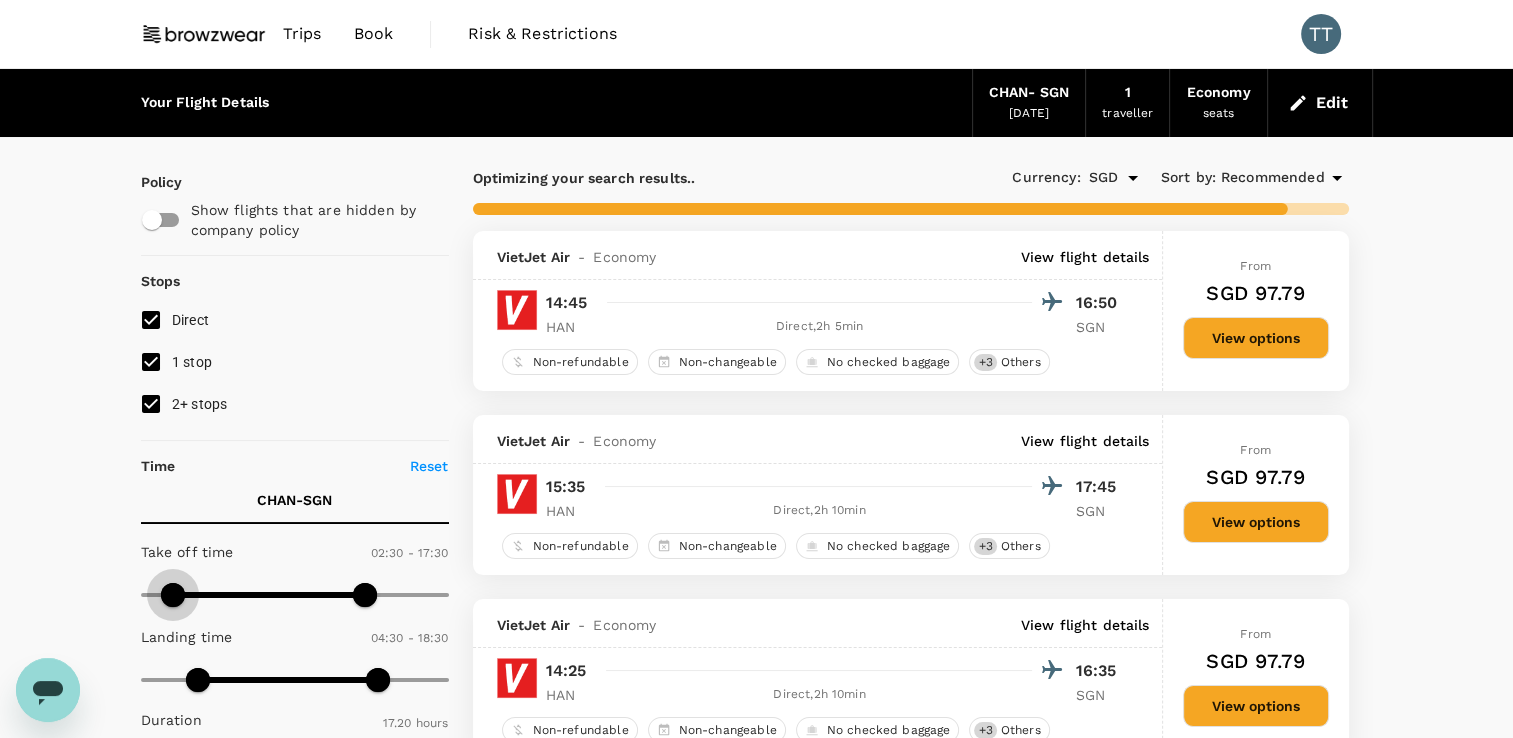 drag, startPoint x: 208, startPoint y: 605, endPoint x: 172, endPoint y: 601, distance: 36.221542 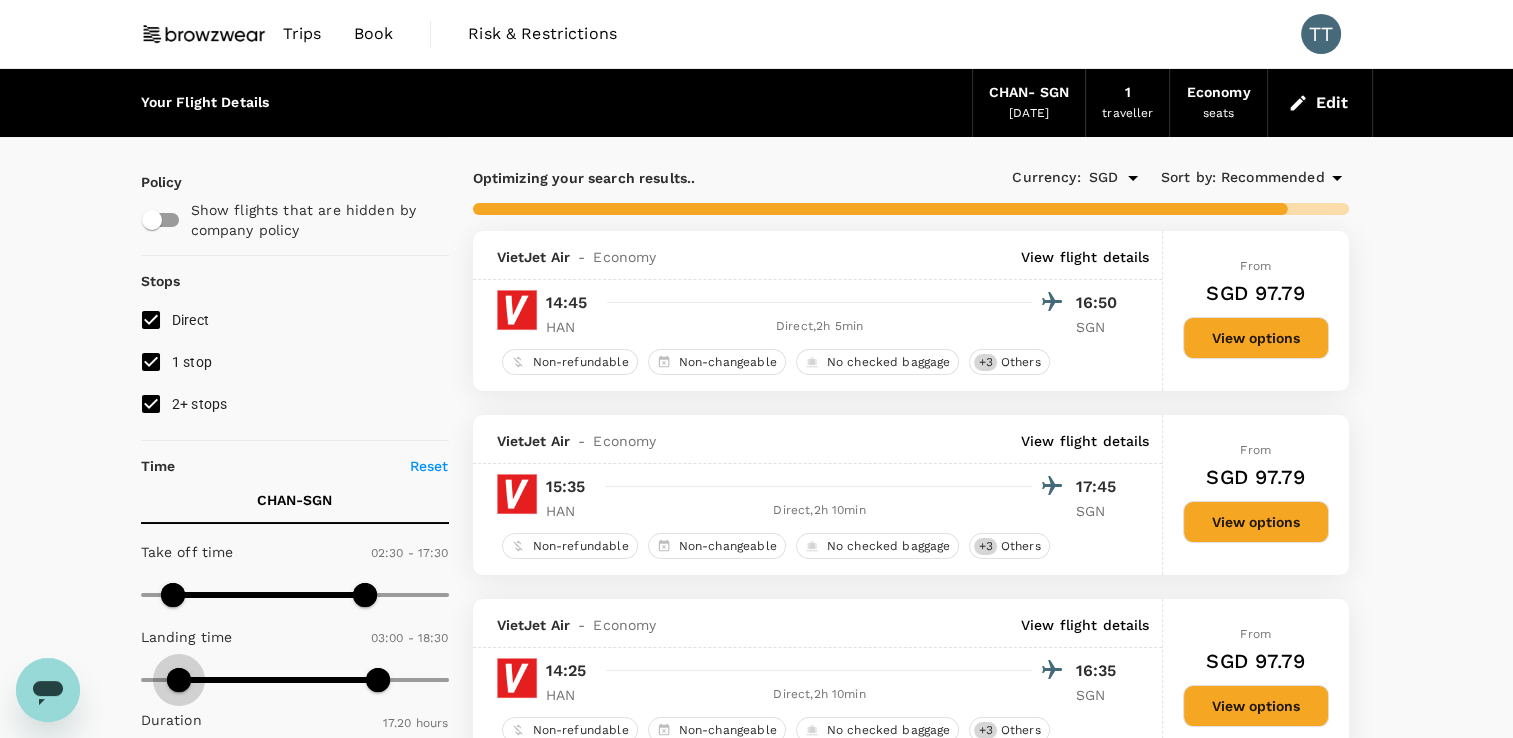 type on "120" 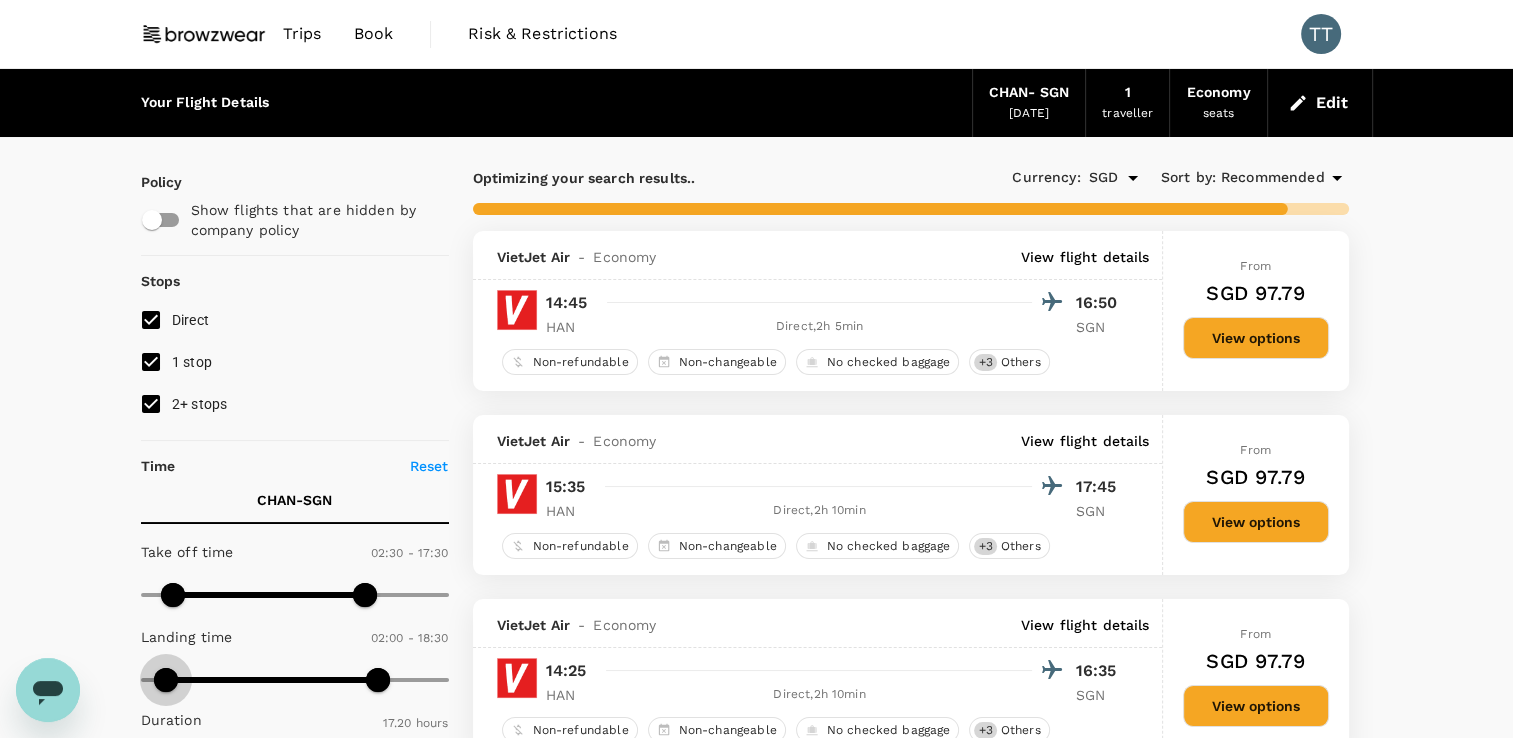 drag, startPoint x: 195, startPoint y: 682, endPoint x: 202, endPoint y: 669, distance: 14.764823 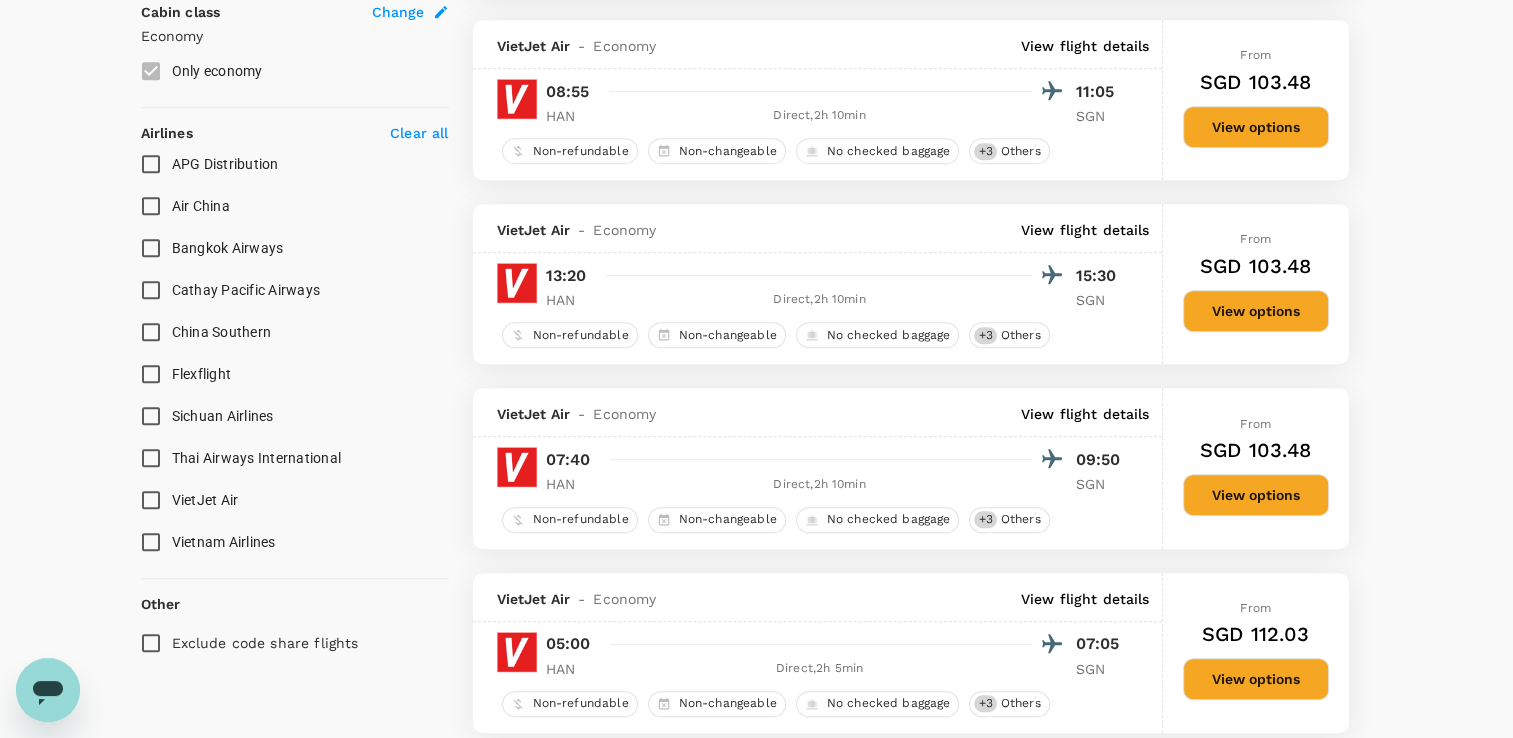 scroll, scrollTop: 1100, scrollLeft: 0, axis: vertical 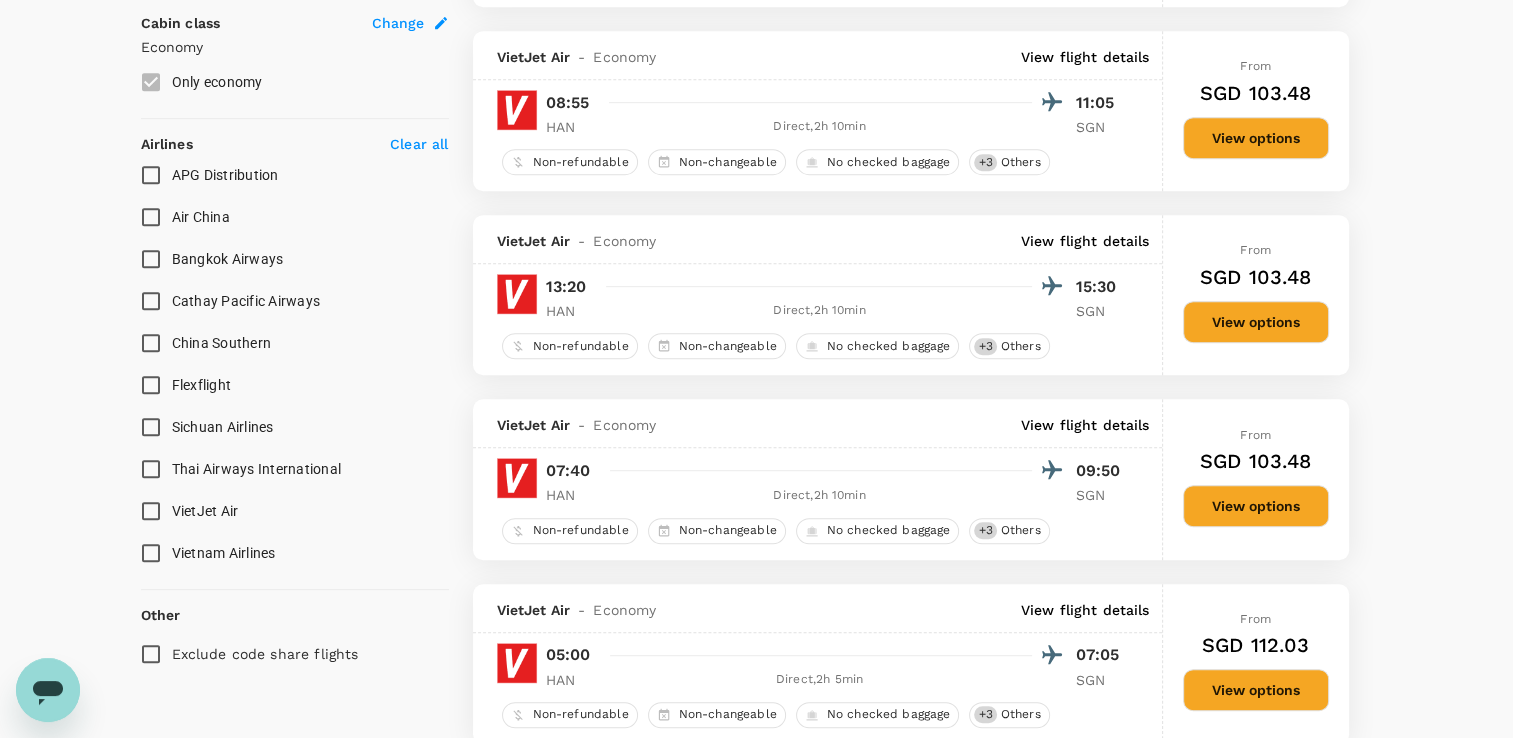 click on "View options" at bounding box center [1256, 322] 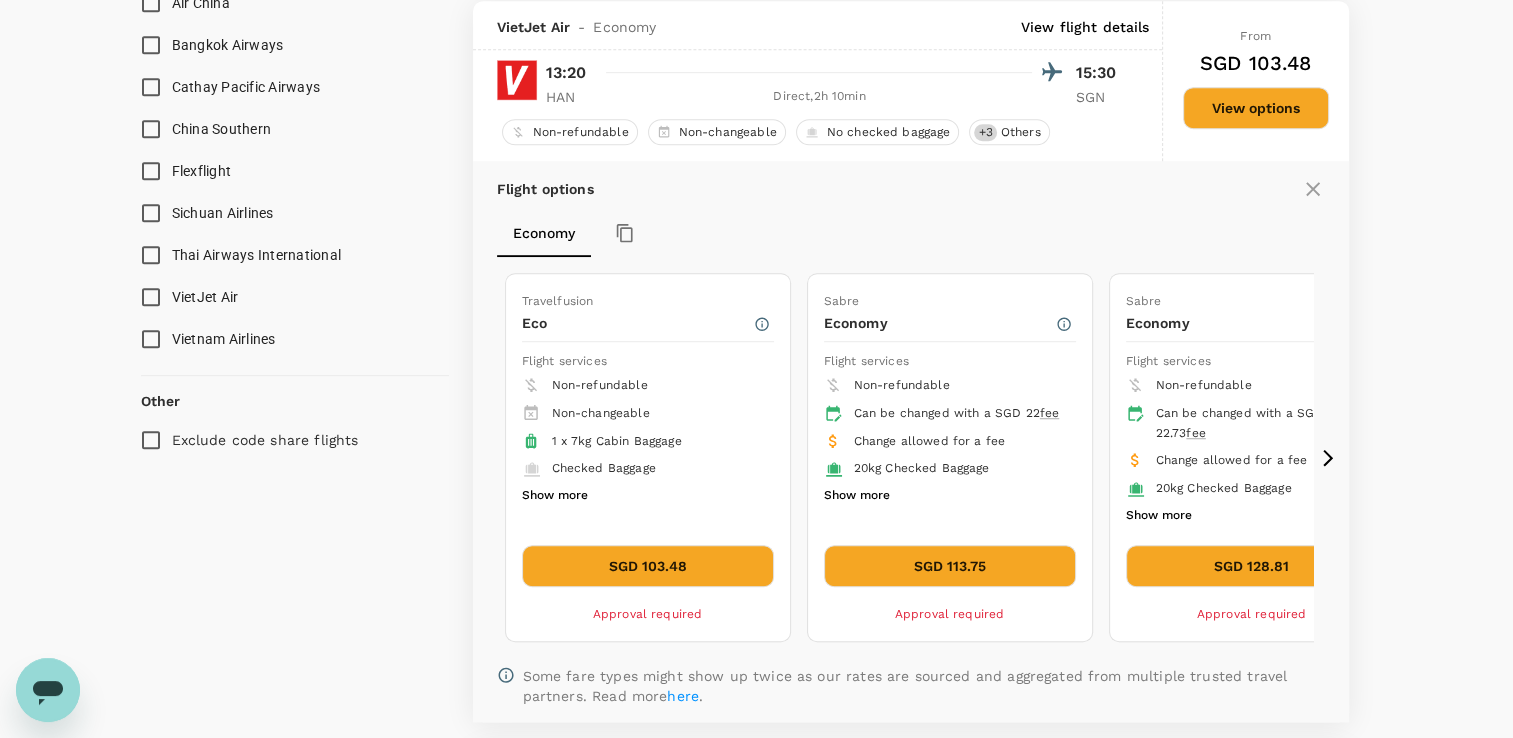 scroll, scrollTop: 1315, scrollLeft: 0, axis: vertical 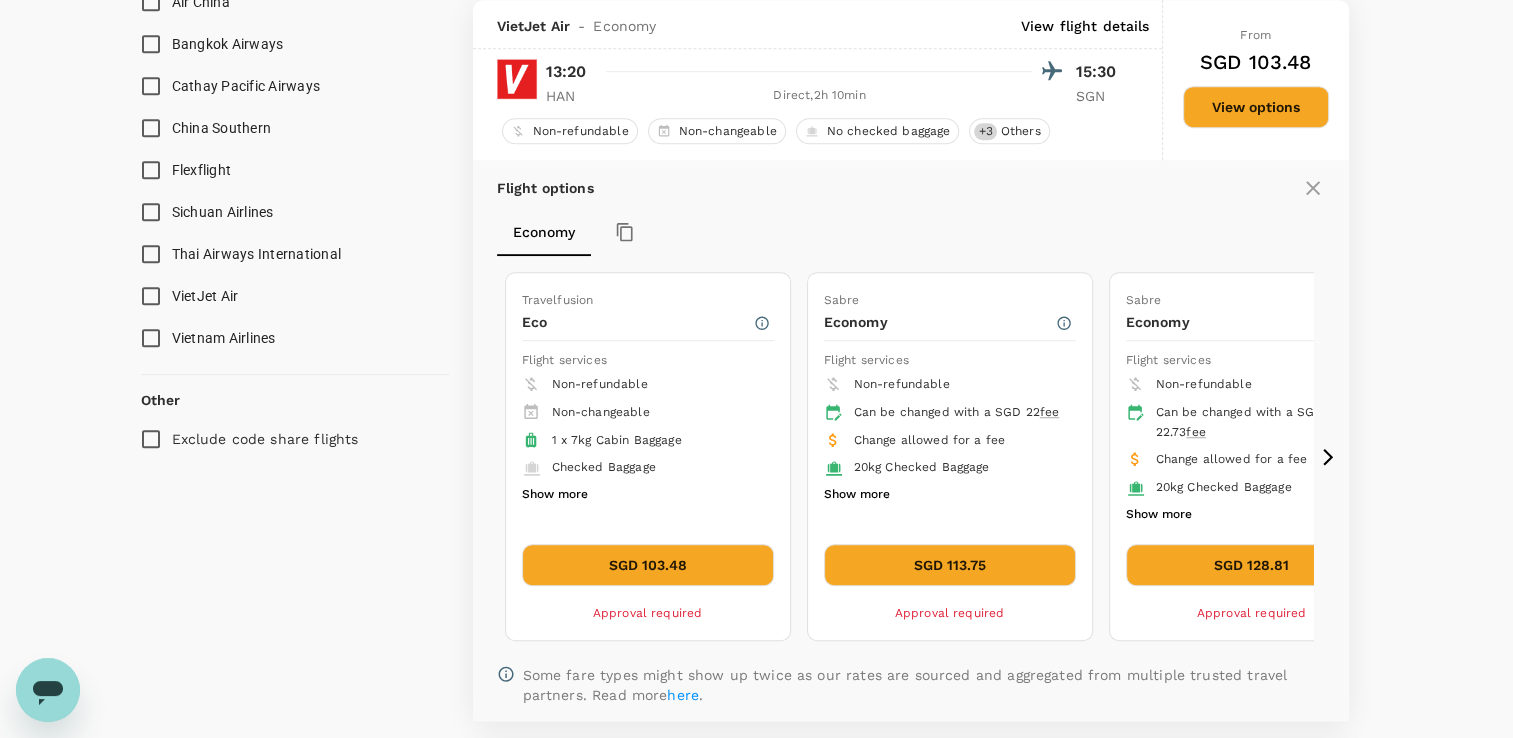 click on "SGD 103.48" at bounding box center (648, 565) 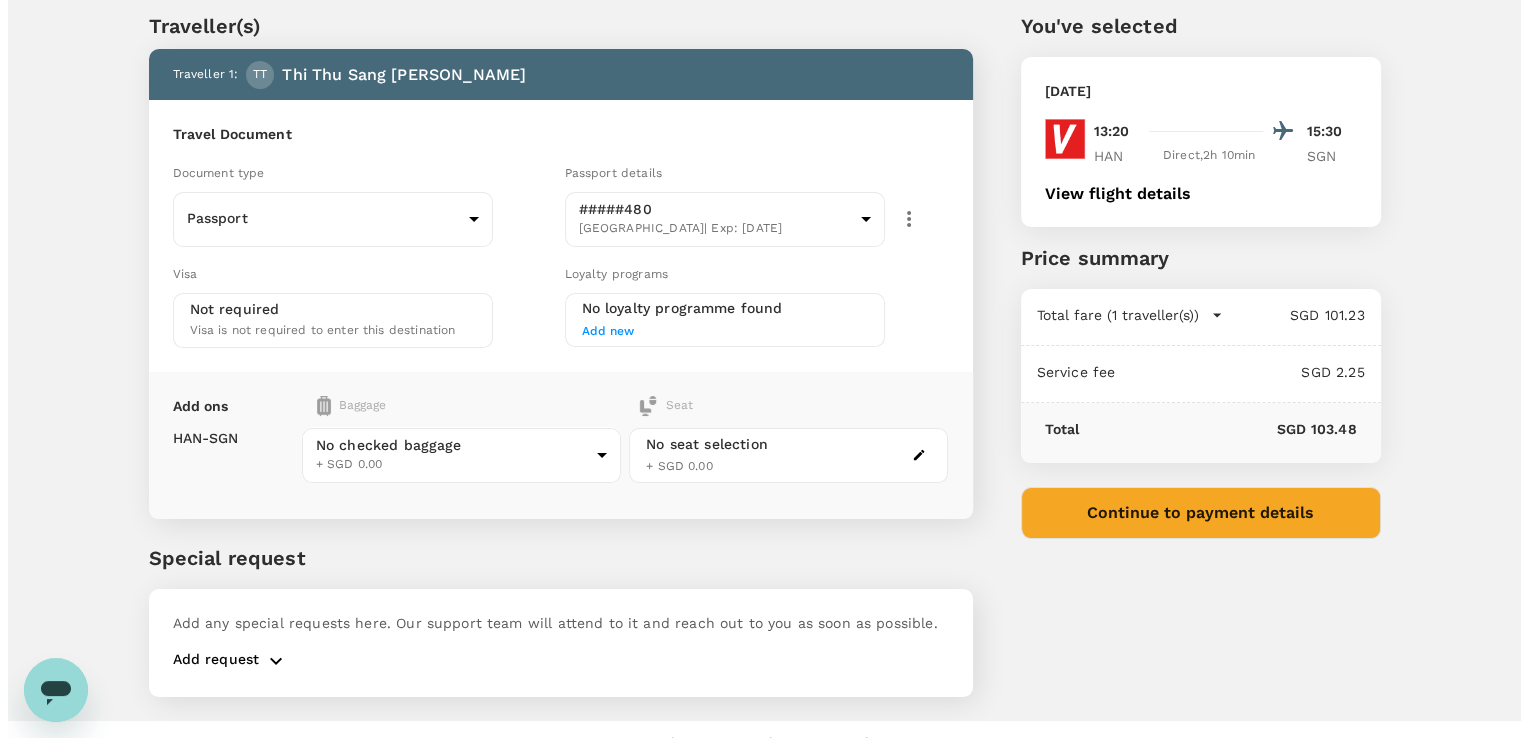 scroll, scrollTop: 0, scrollLeft: 0, axis: both 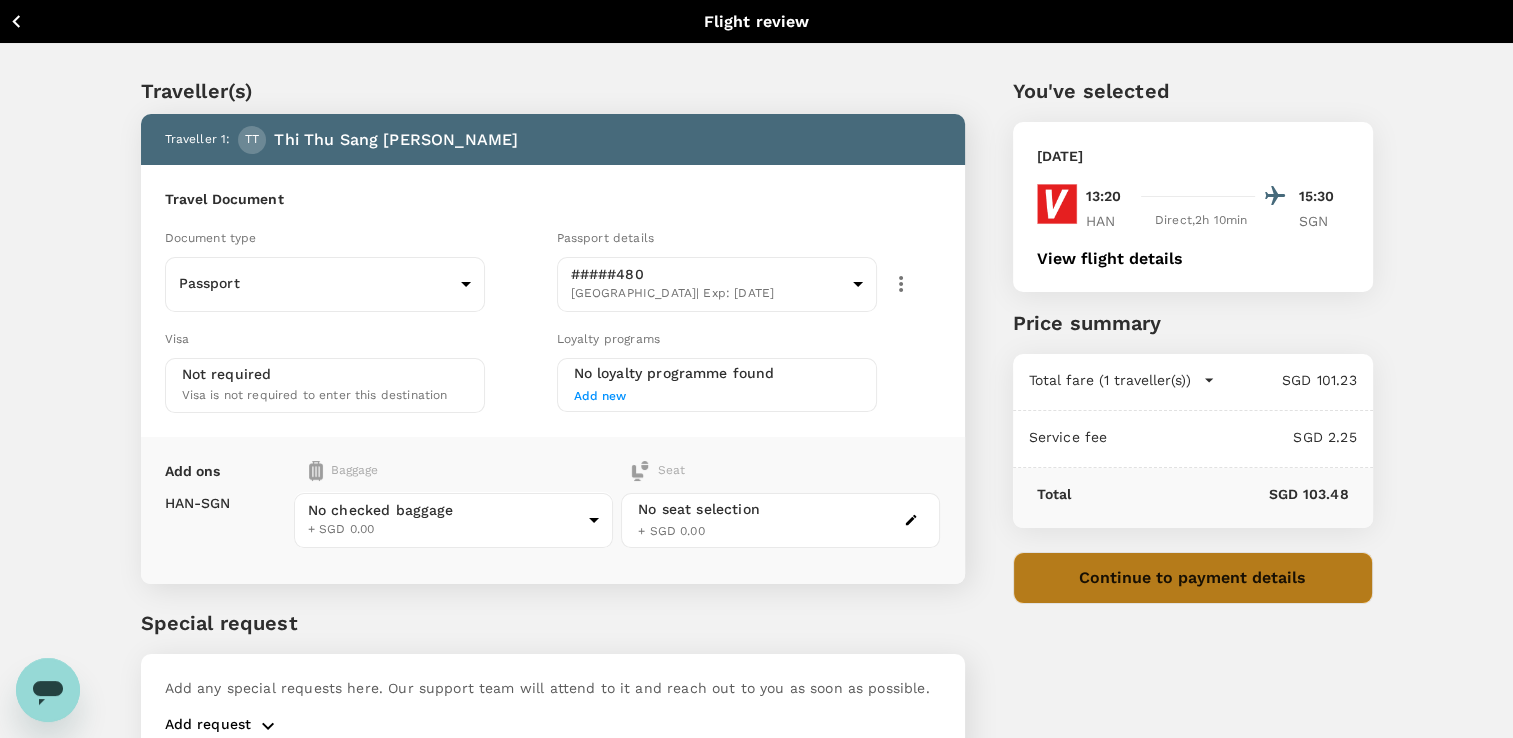 click on "Continue to payment details" at bounding box center [1193, 578] 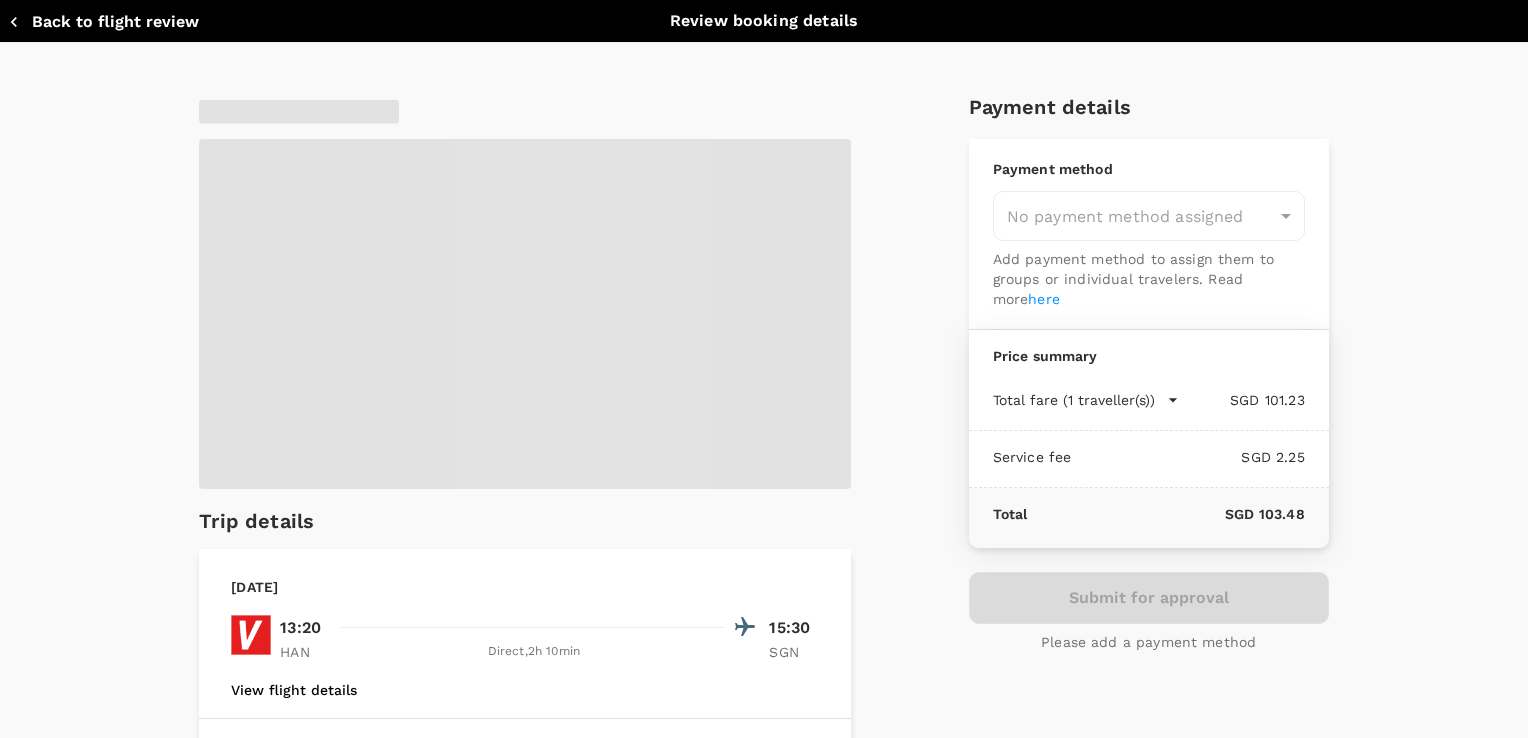 type on "9a155038-07a2-4c3b-a2f5-bce54f173f01" 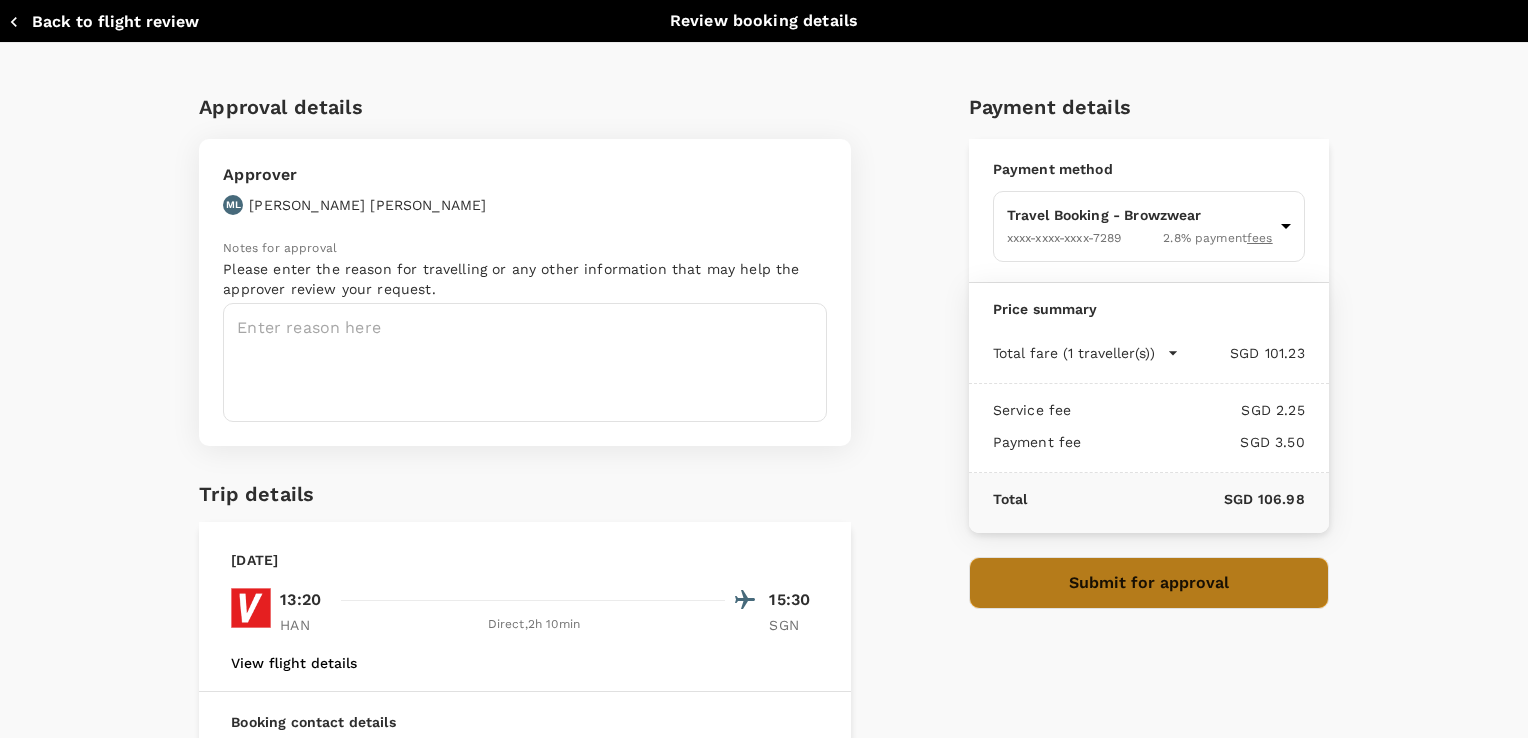 click on "Submit for approval" at bounding box center (1149, 583) 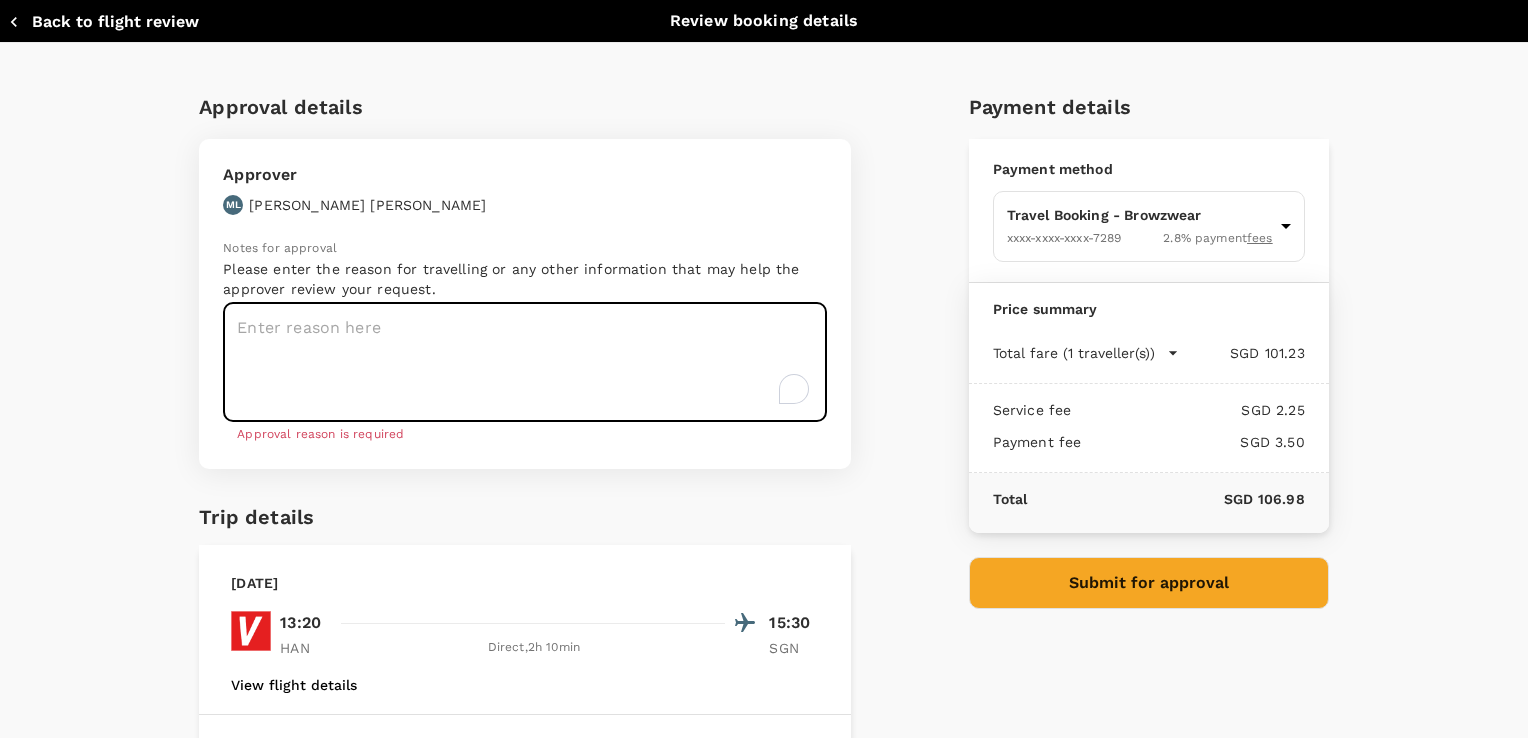 click at bounding box center [525, 362] 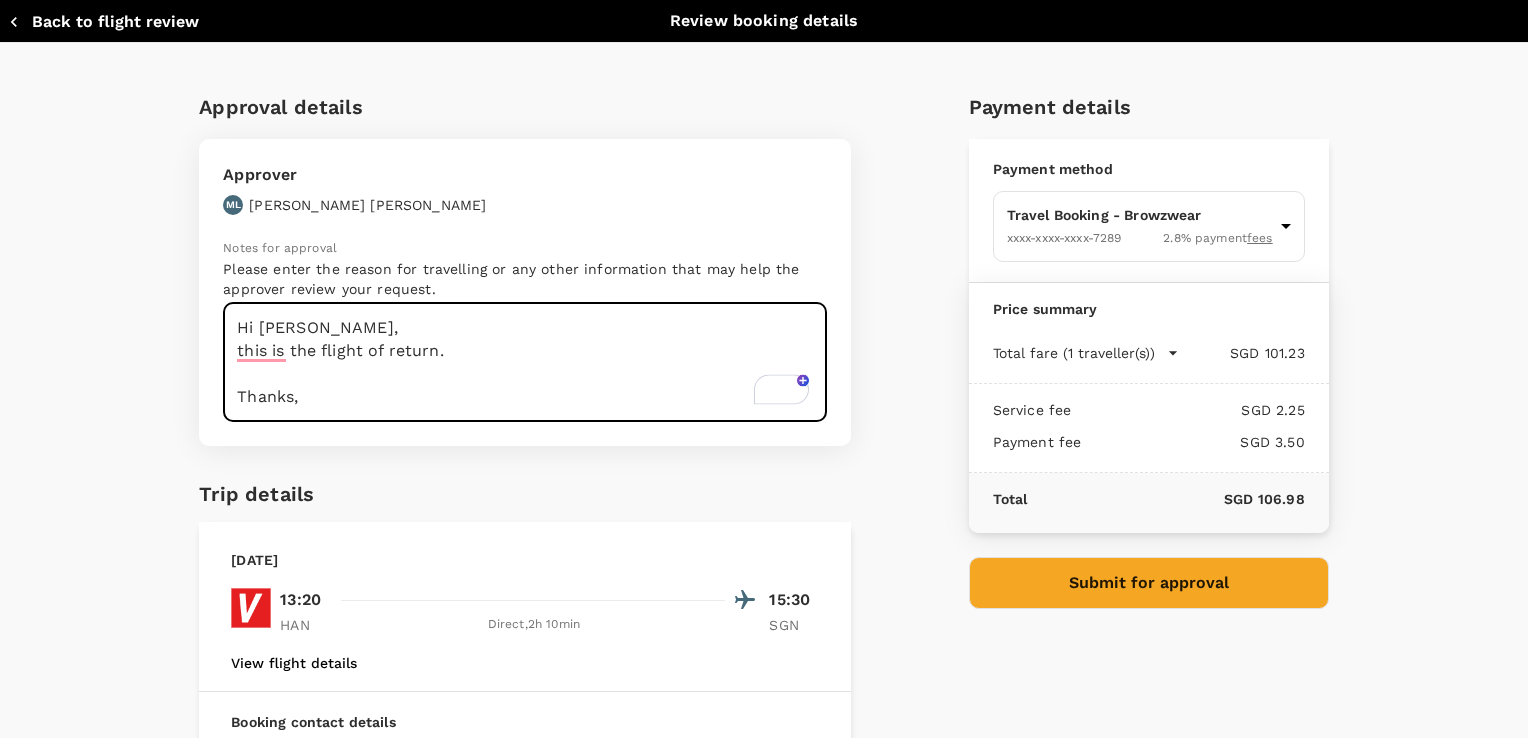 click on "Hi Michelle,
this is the flight of return.
Thanks," at bounding box center [525, 362] 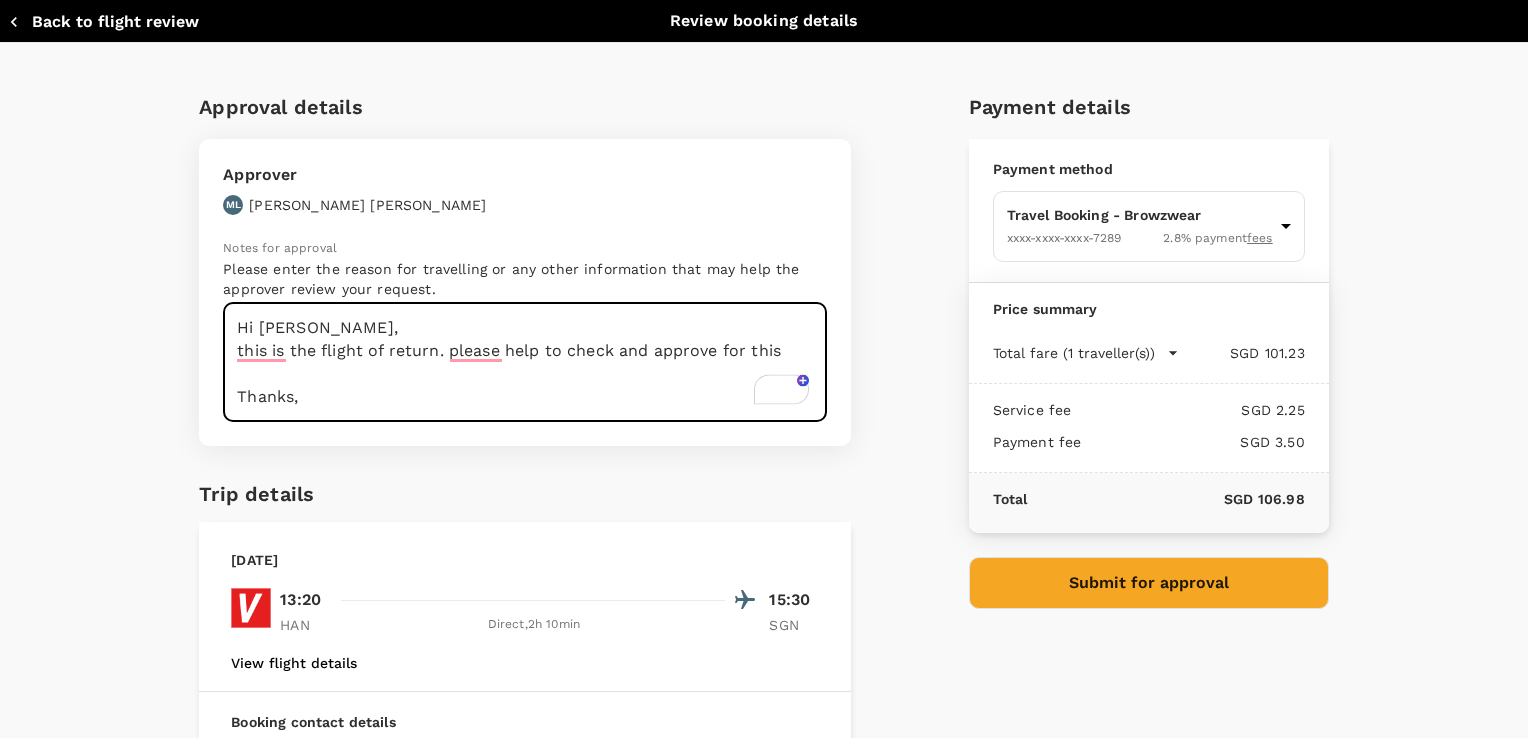 click on "Hi Michelle,
this is the flight of return. please help to check and approve for this
Thanks," at bounding box center [525, 362] 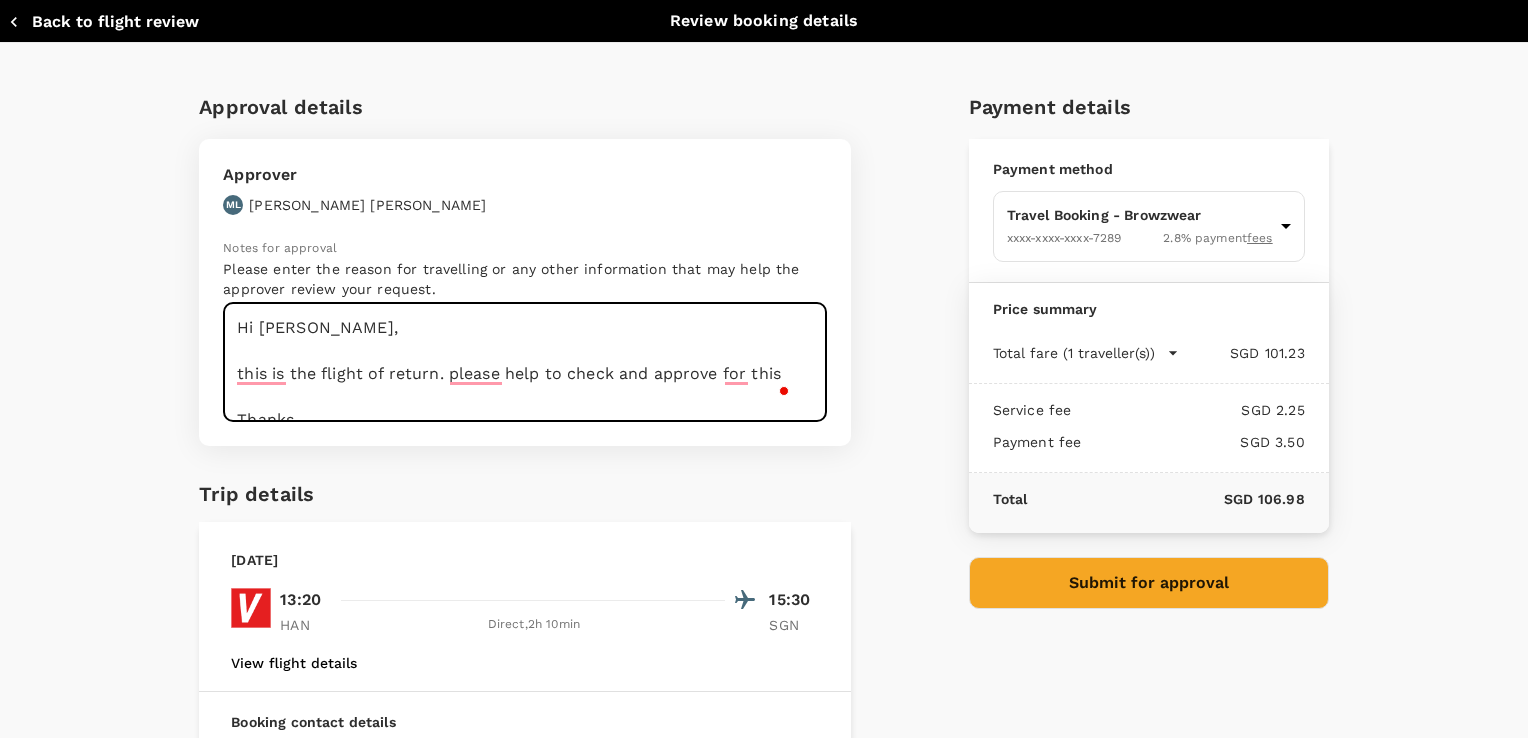 type on "Hi Michelle,
this is the flight of return. please help to check and approve for this
Thanks," 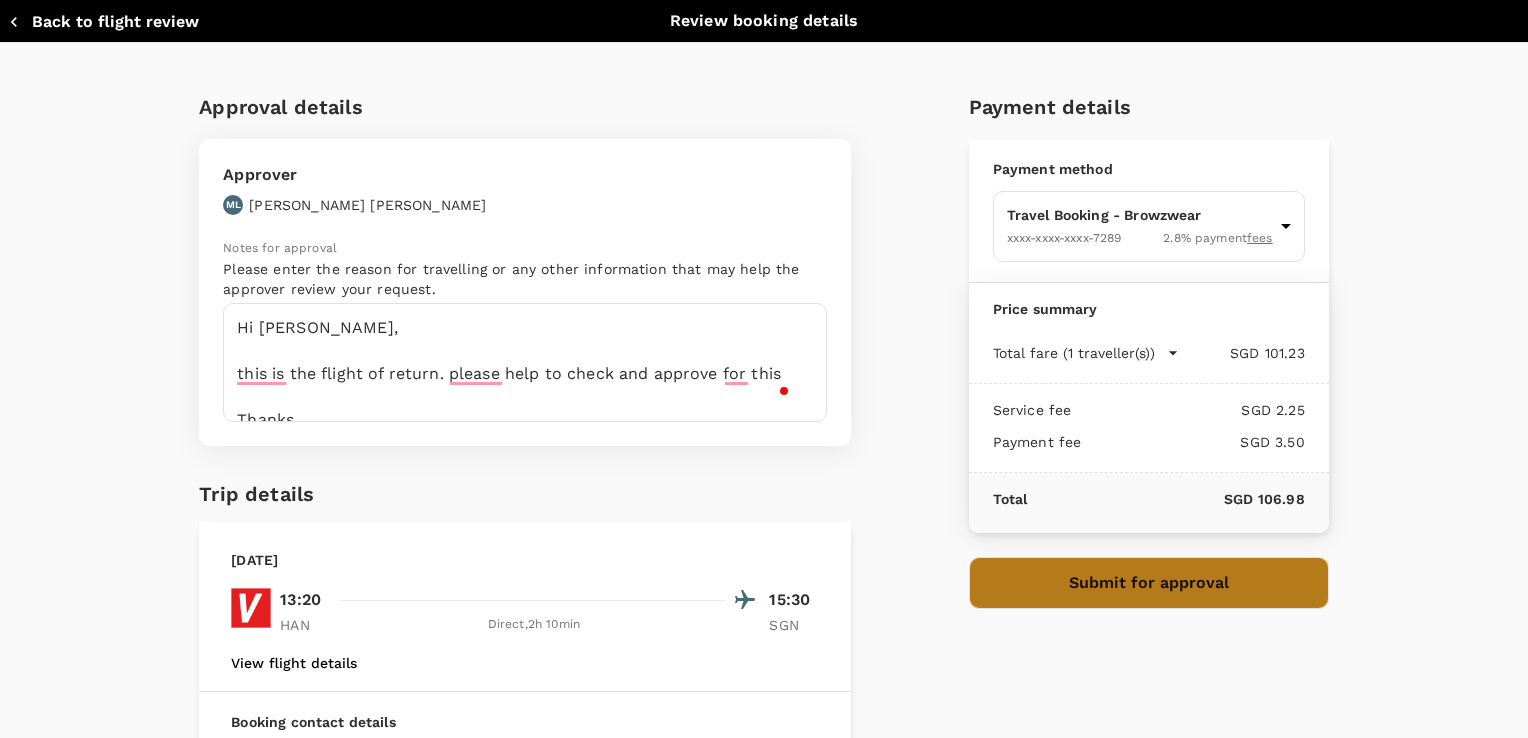 click on "Submit for approval" at bounding box center [1149, 583] 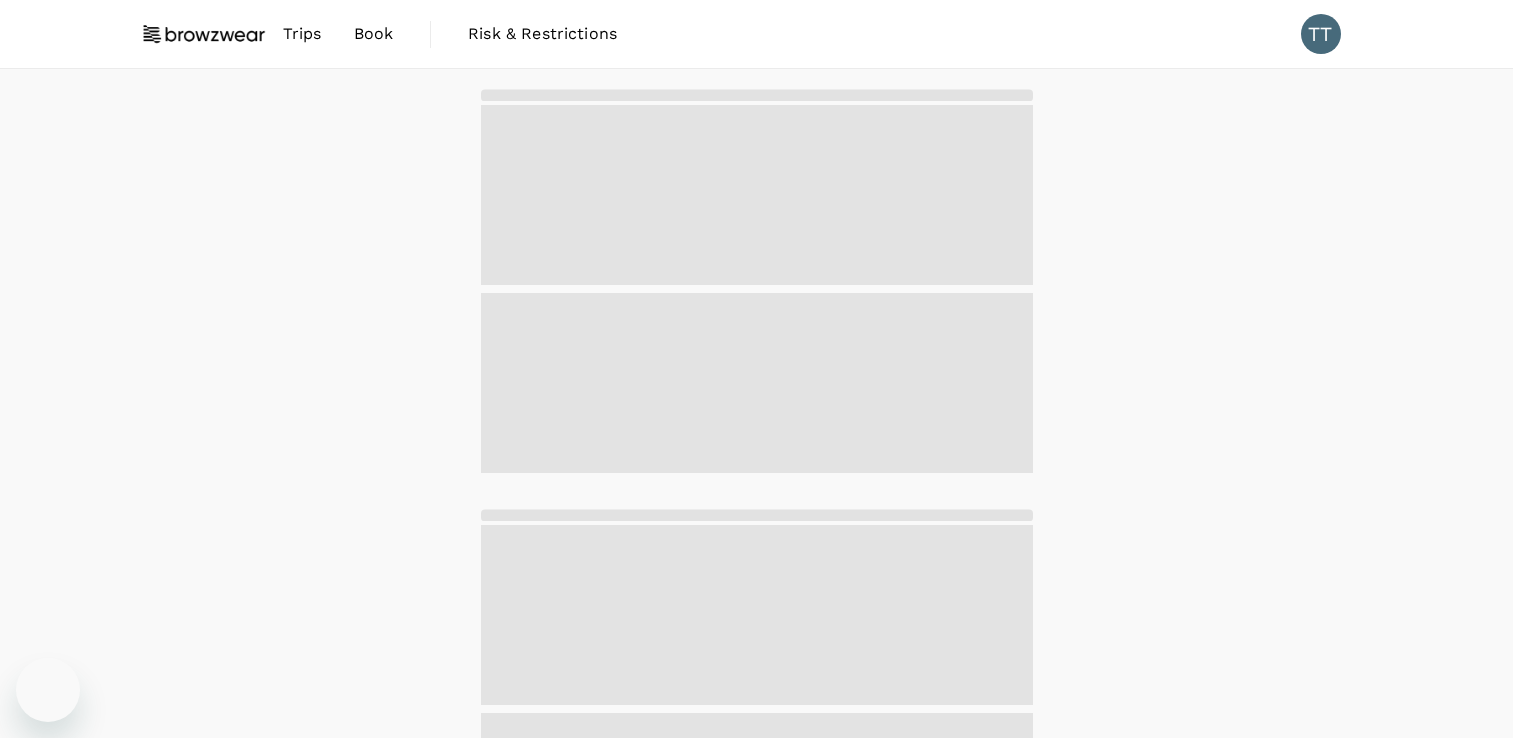 scroll, scrollTop: 0, scrollLeft: 0, axis: both 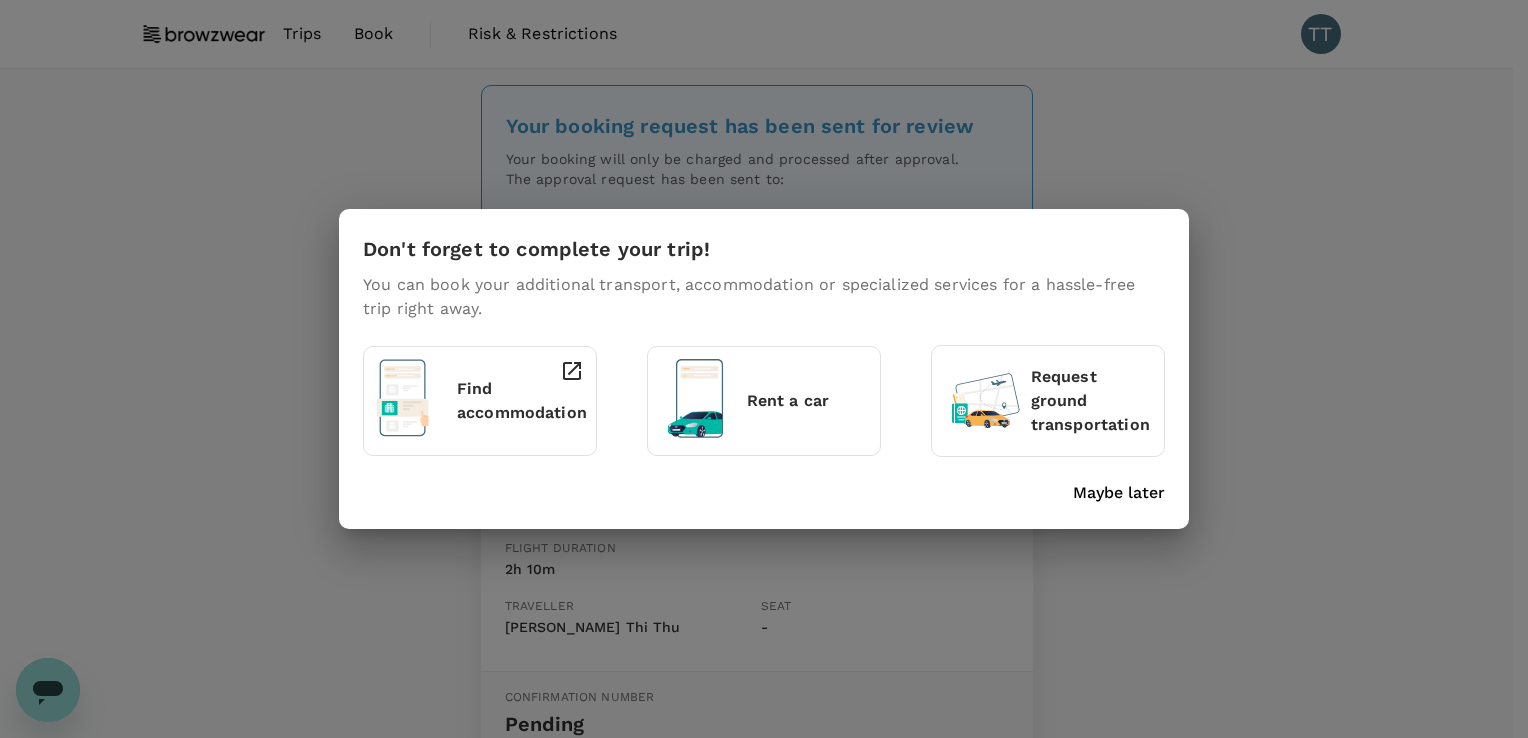 click on "Maybe later" at bounding box center [1119, 493] 